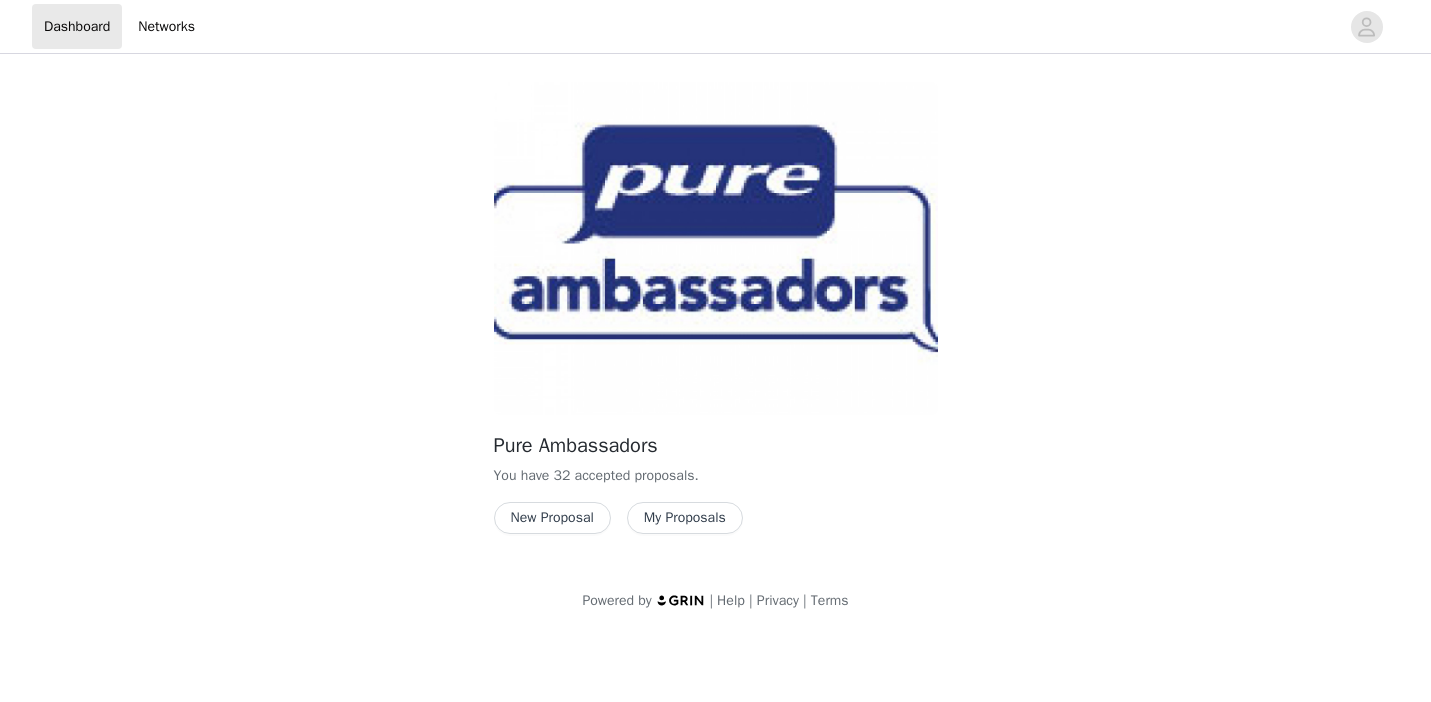 scroll, scrollTop: 0, scrollLeft: 0, axis: both 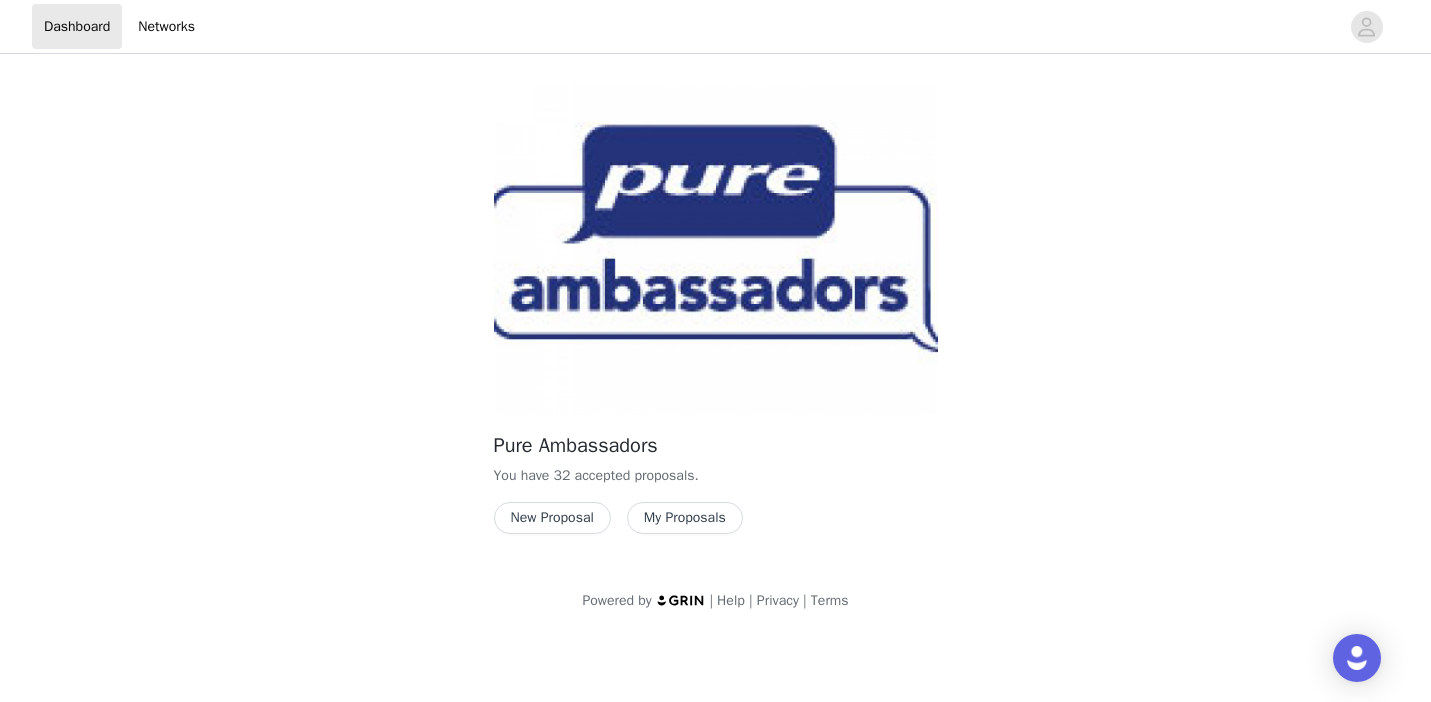 click on "New Proposal" at bounding box center [552, 518] 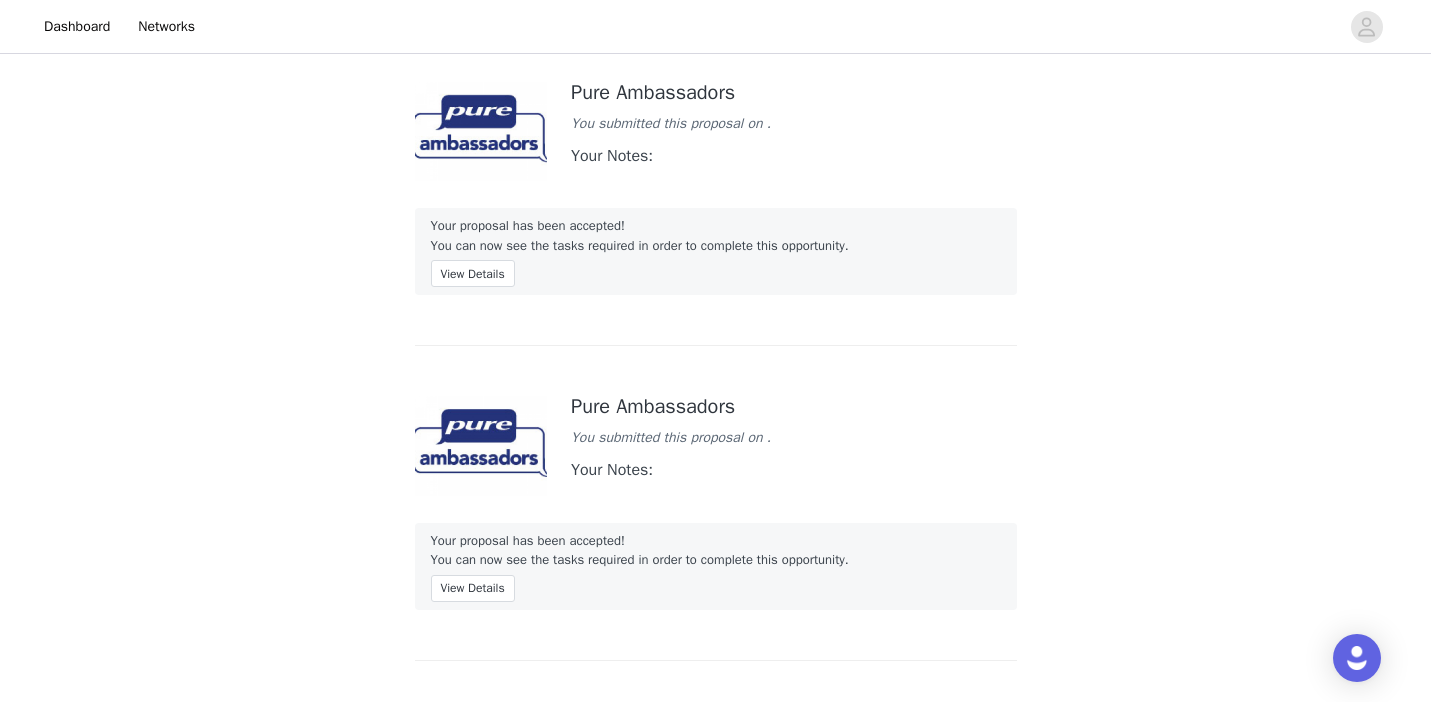 scroll, scrollTop: 0, scrollLeft: 0, axis: both 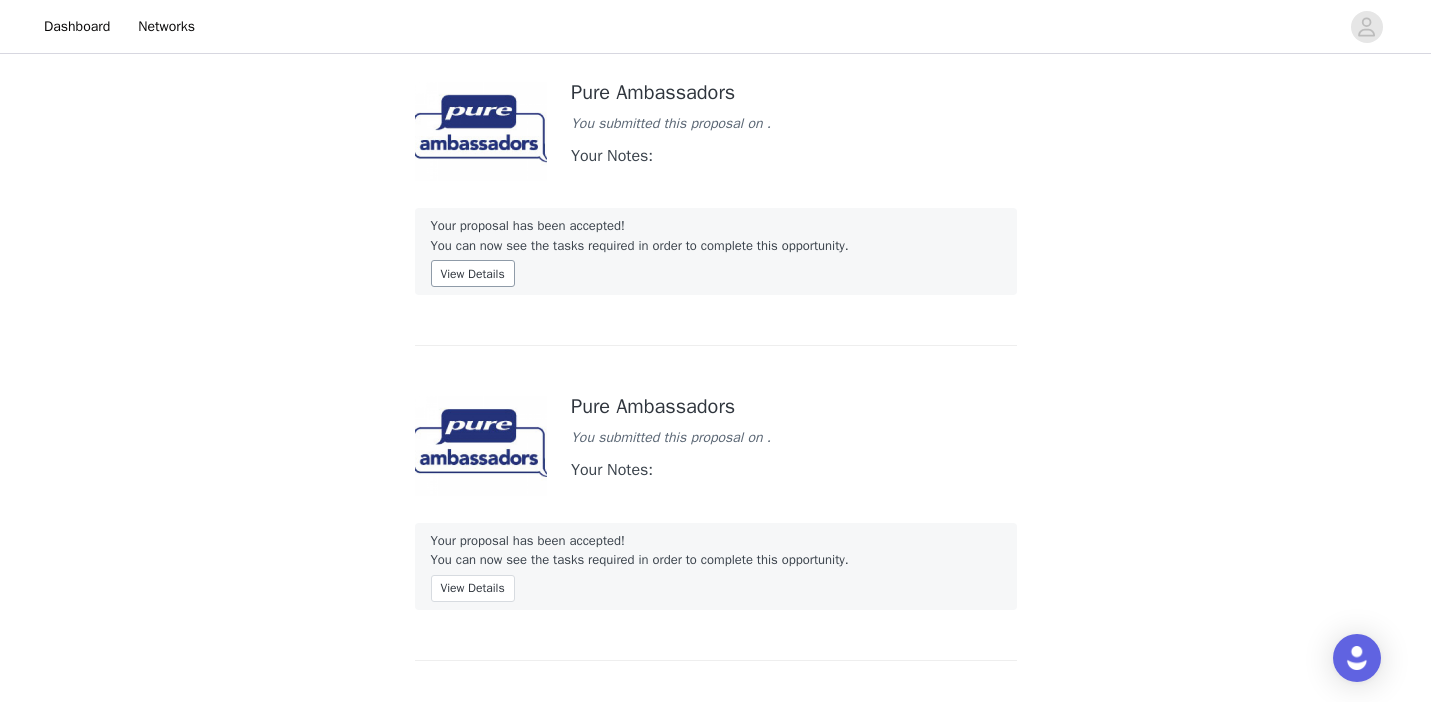 click on "View Details" at bounding box center (473, 273) 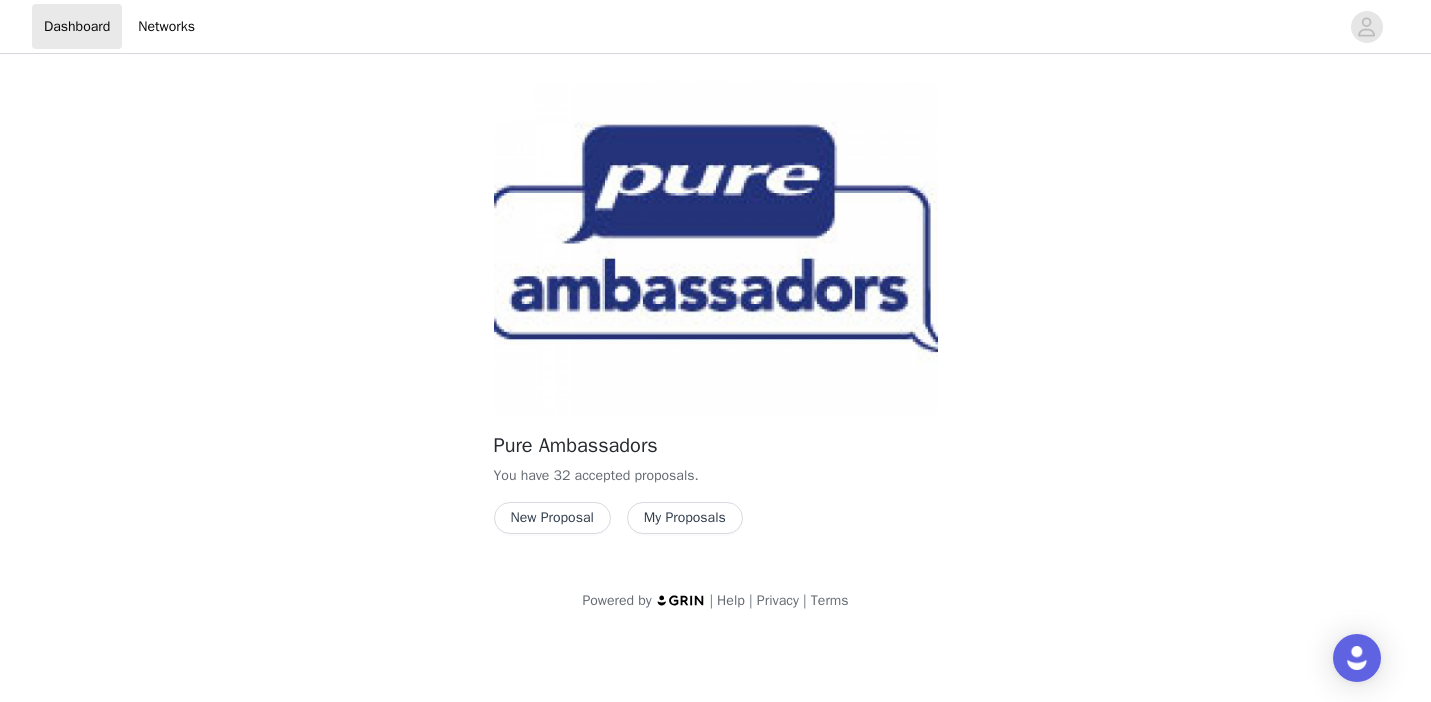 click on "New Proposal" at bounding box center [552, 518] 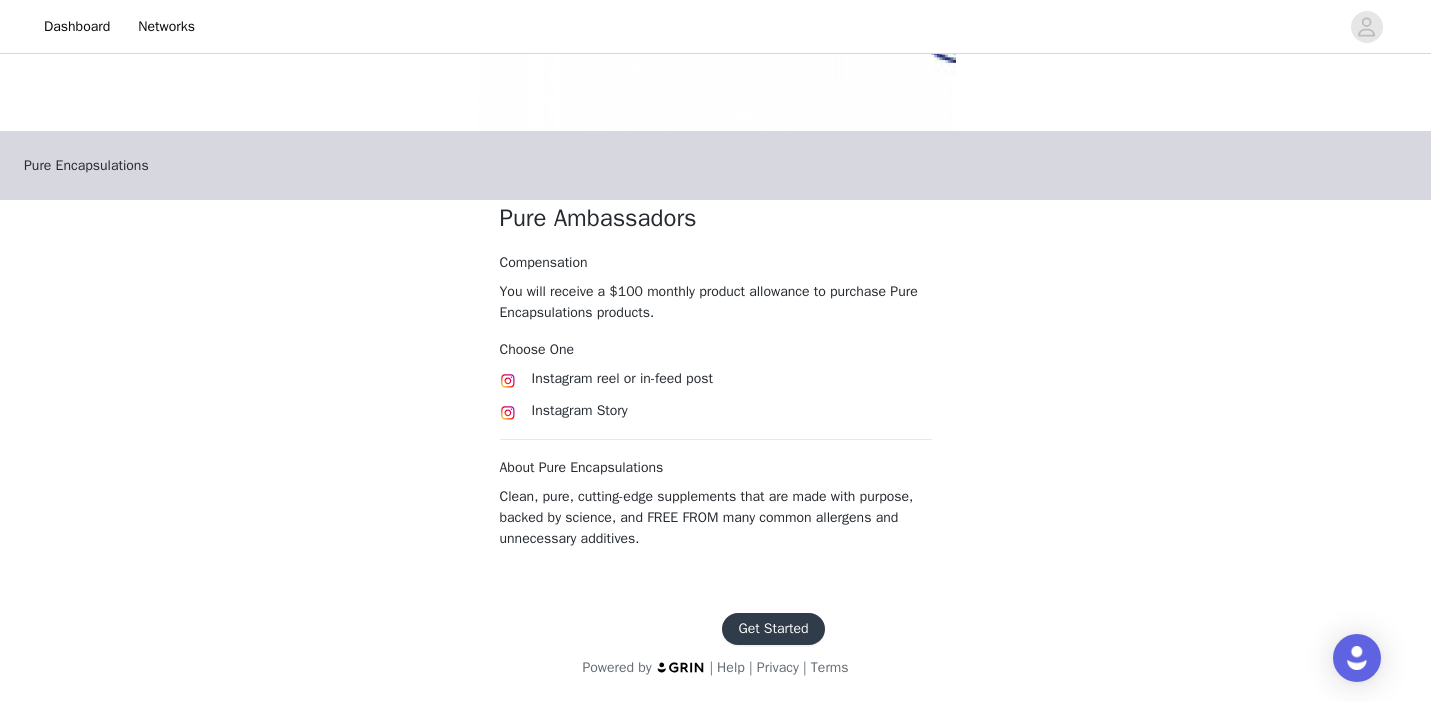 scroll, scrollTop: 287, scrollLeft: 0, axis: vertical 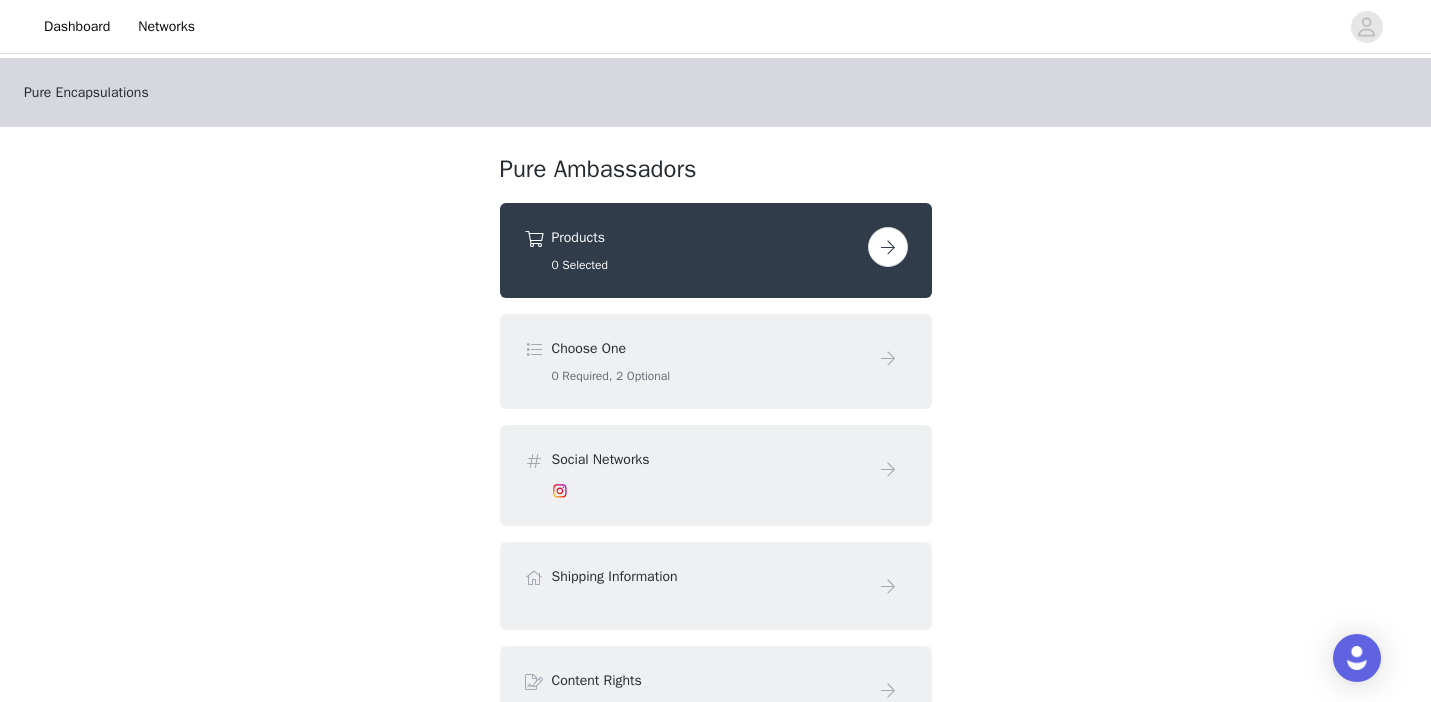 click at bounding box center (888, 247) 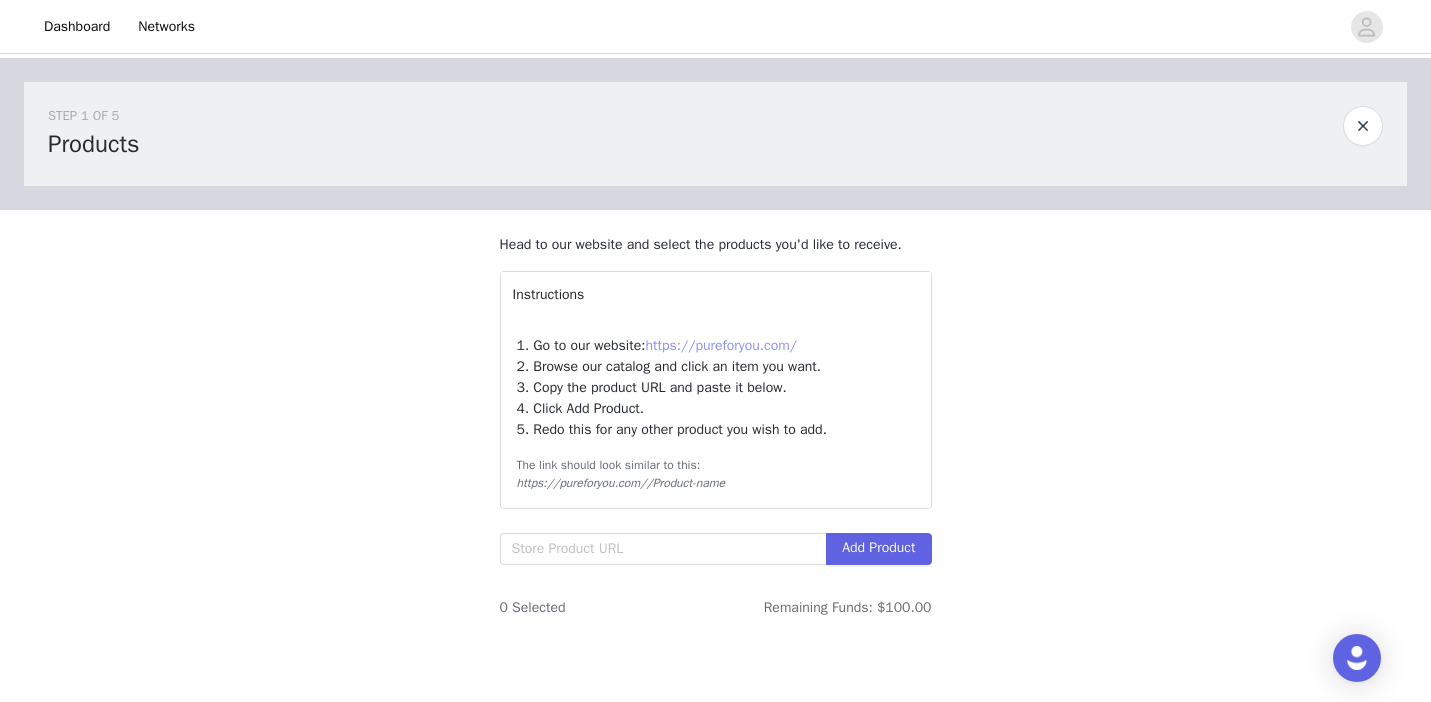 click on "https://pureforyou.com/" at bounding box center [721, 345] 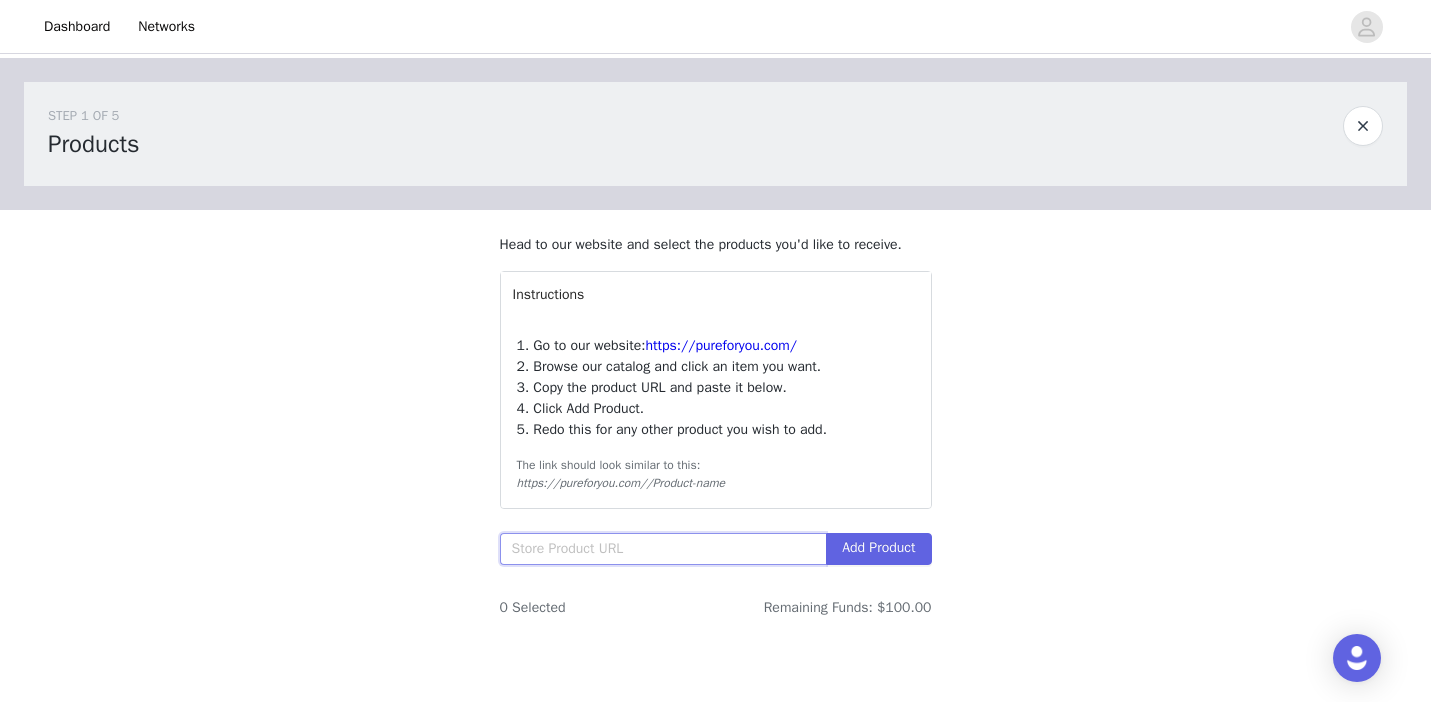 click at bounding box center (663, 549) 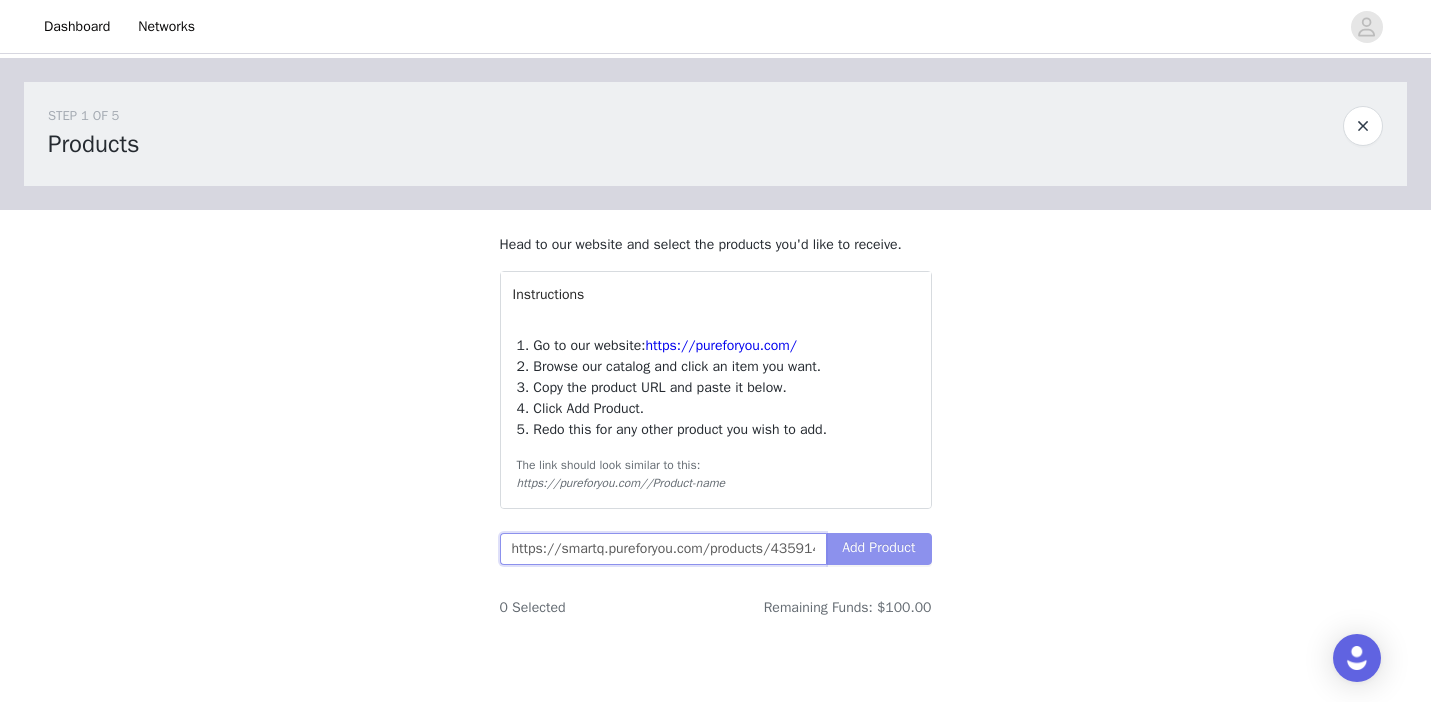 type on "https://smartq.pureforyou.com/products/43591436894242/vitamin-d3-k2?sort=top_sellers" 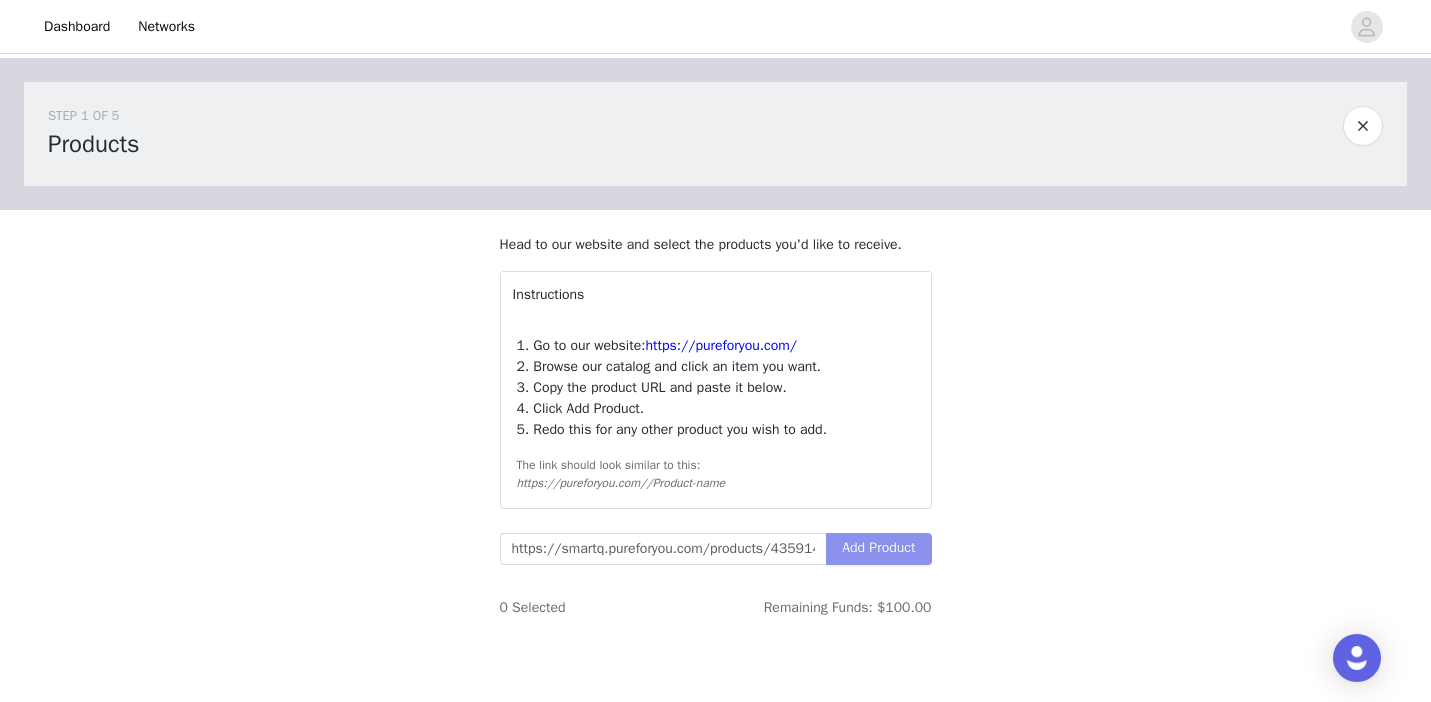 click on "Add Product" at bounding box center (878, 549) 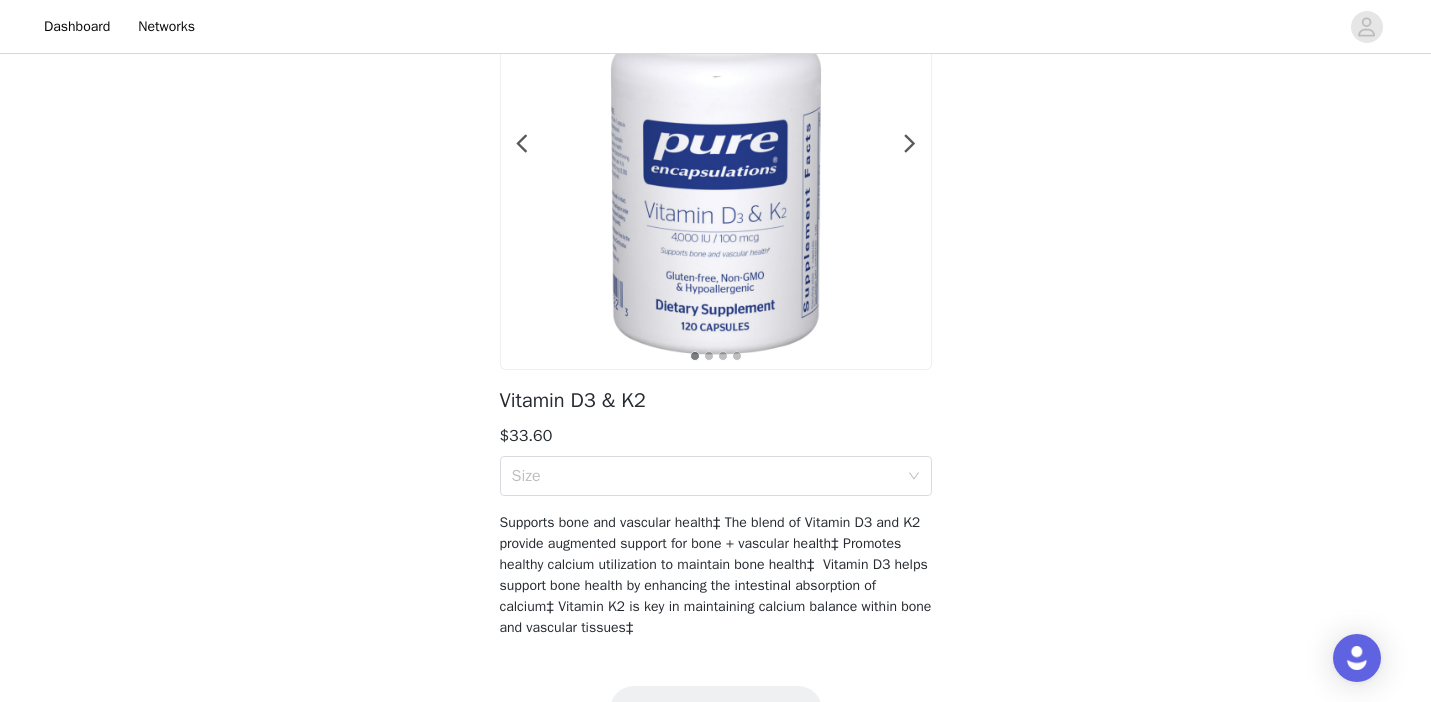 scroll, scrollTop: 190, scrollLeft: 0, axis: vertical 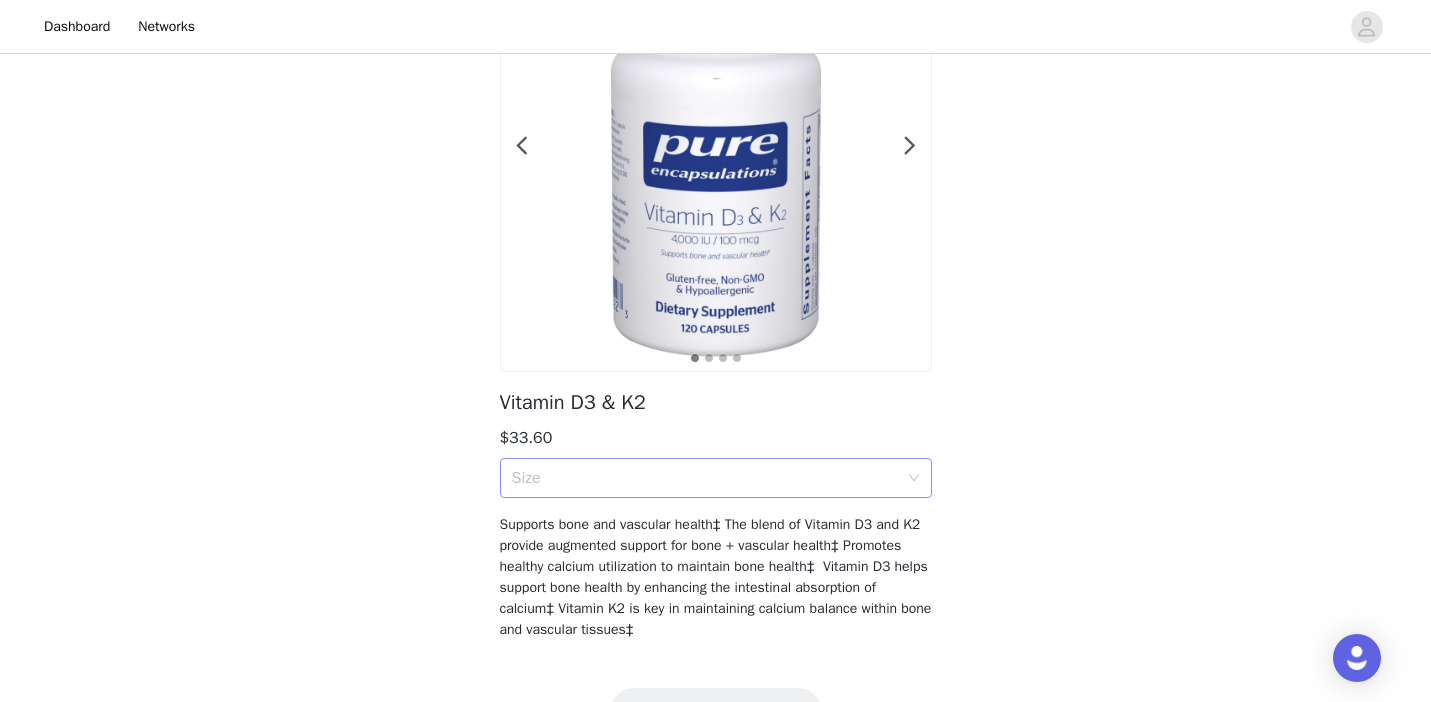click on "Size" at bounding box center (705, 478) 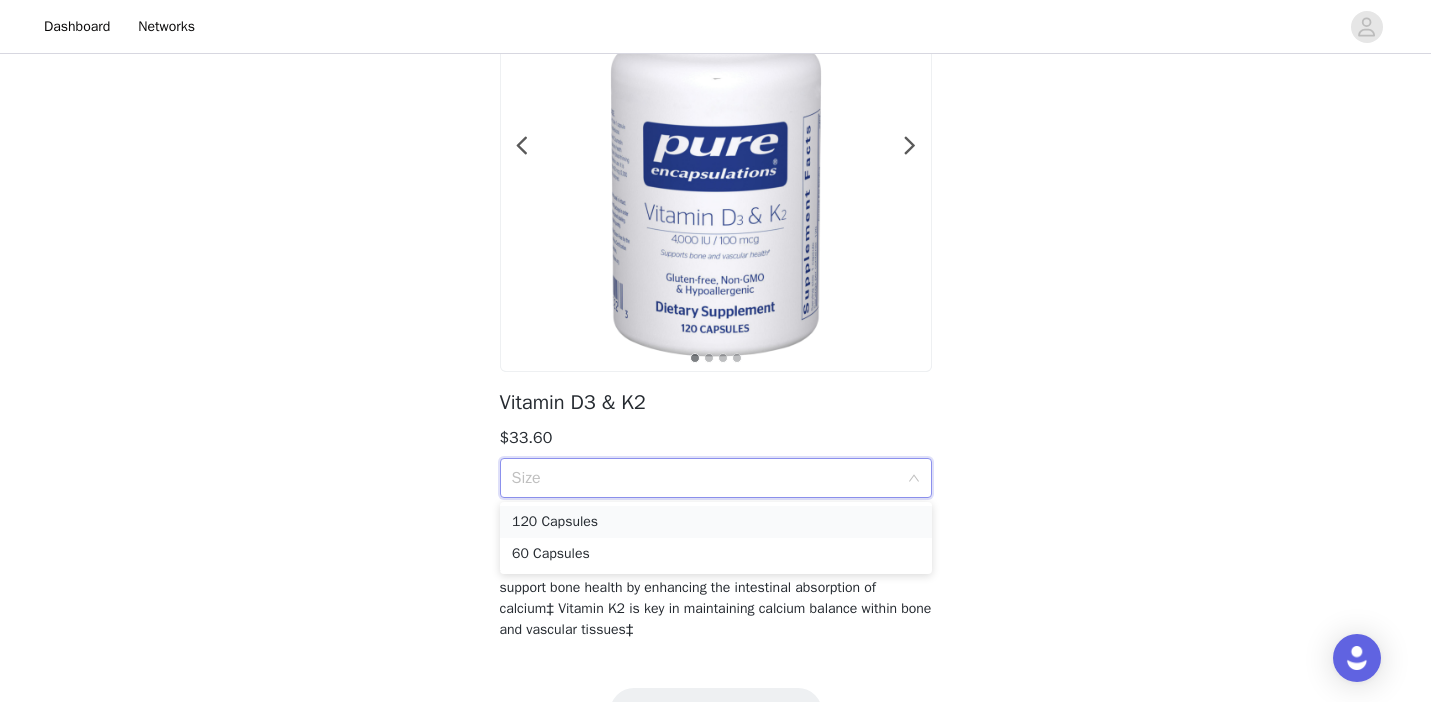 click on "120 Capsules" at bounding box center [716, 522] 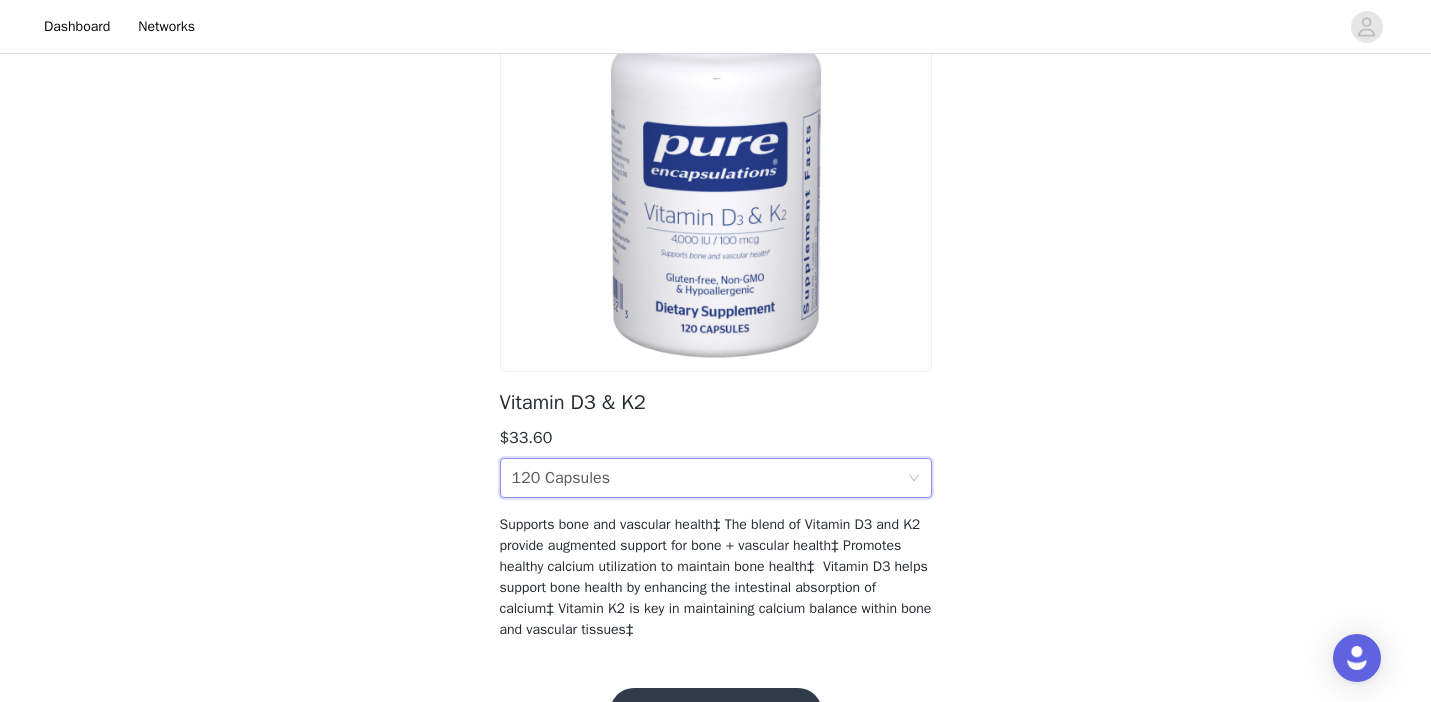 click on "Back
Vitamin D3 & K2
$33.60
Size 120 Capsules     Supports bone and vascular health‡ The blend of Vitamin D3 and K2 provide augmented support for bone + vascular health‡ Promotes healthy calcium utilization to maintain bone health‡  Vitamin D3 helps support bone health by enhancing the intestinal absorption of calcium‡ Vitamin K2 is key in maintaining calcium balance within bone and vascular tissues‡" at bounding box center [715, 266] 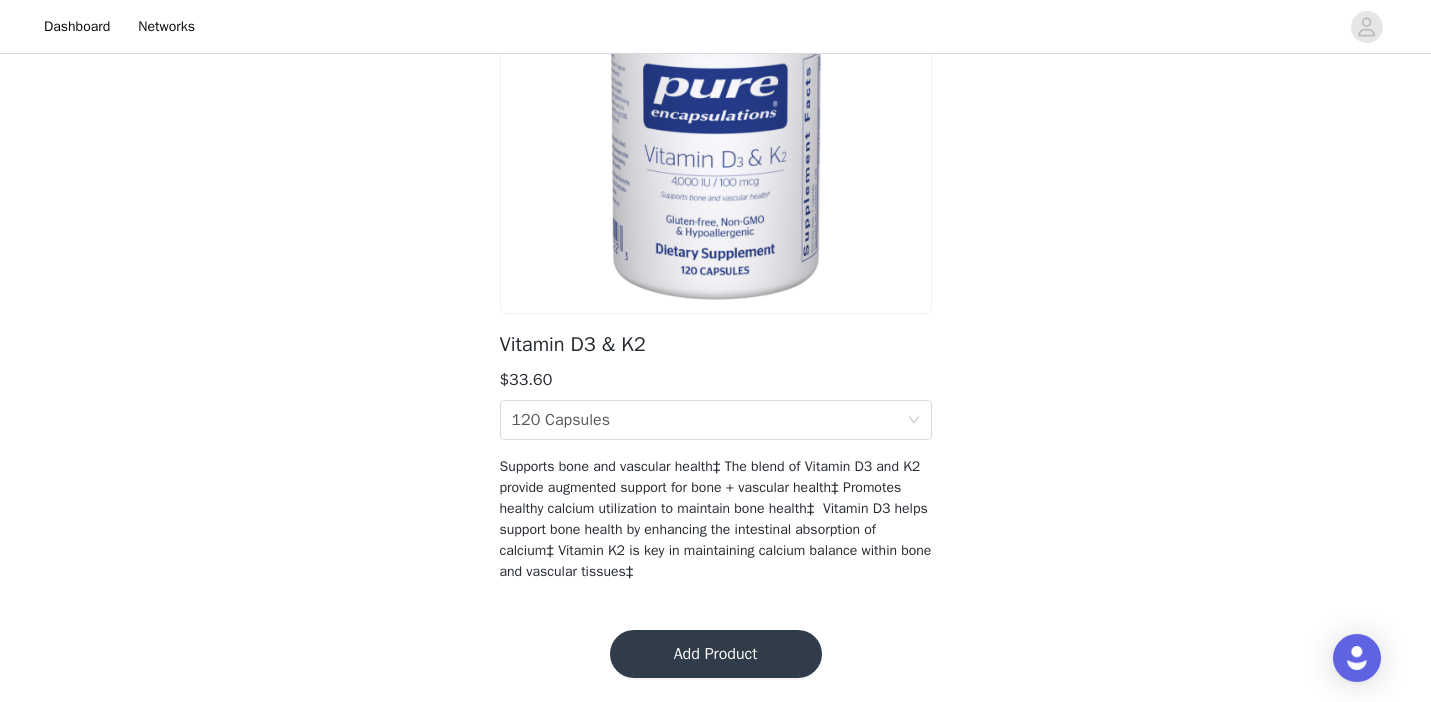 scroll, scrollTop: 248, scrollLeft: 0, axis: vertical 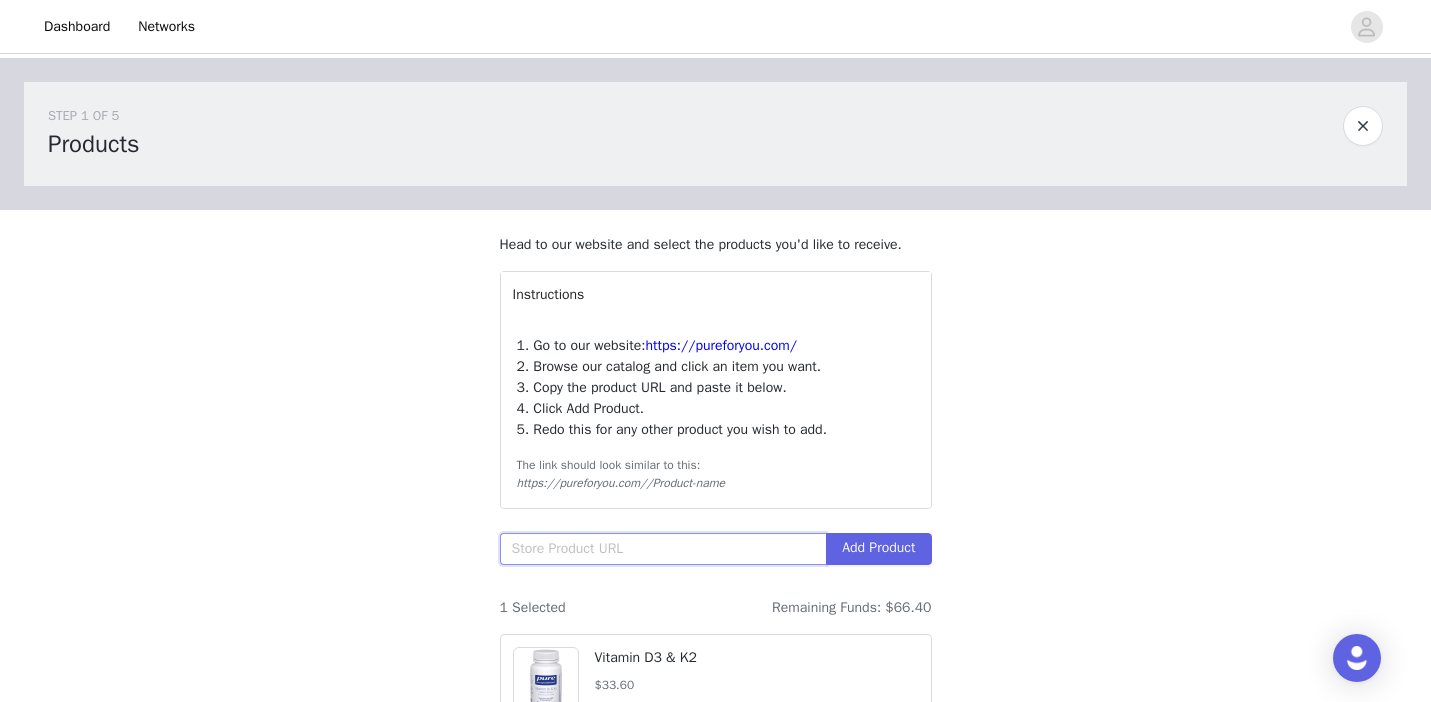click at bounding box center (663, 549) 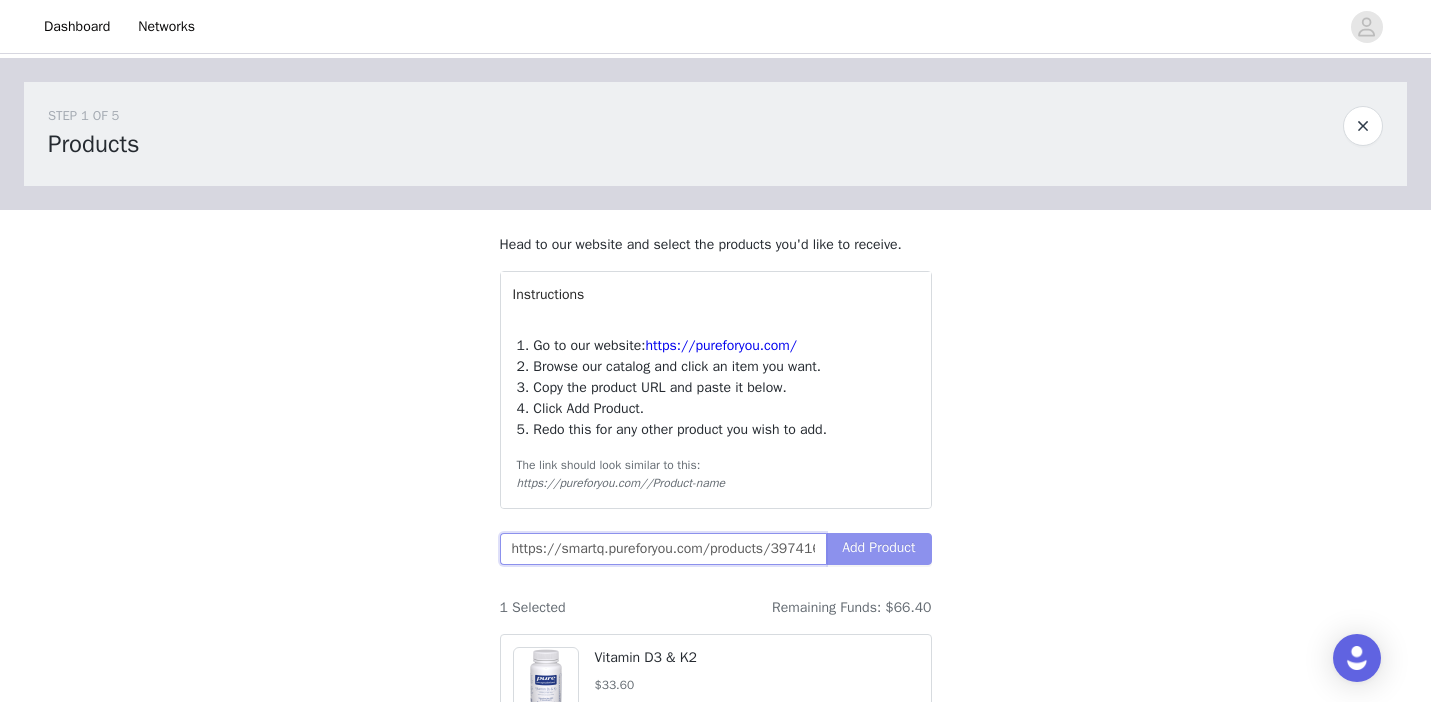 type on "https://smartq.pureforyou.com/products/39741659709474/womens-nutrients-180" 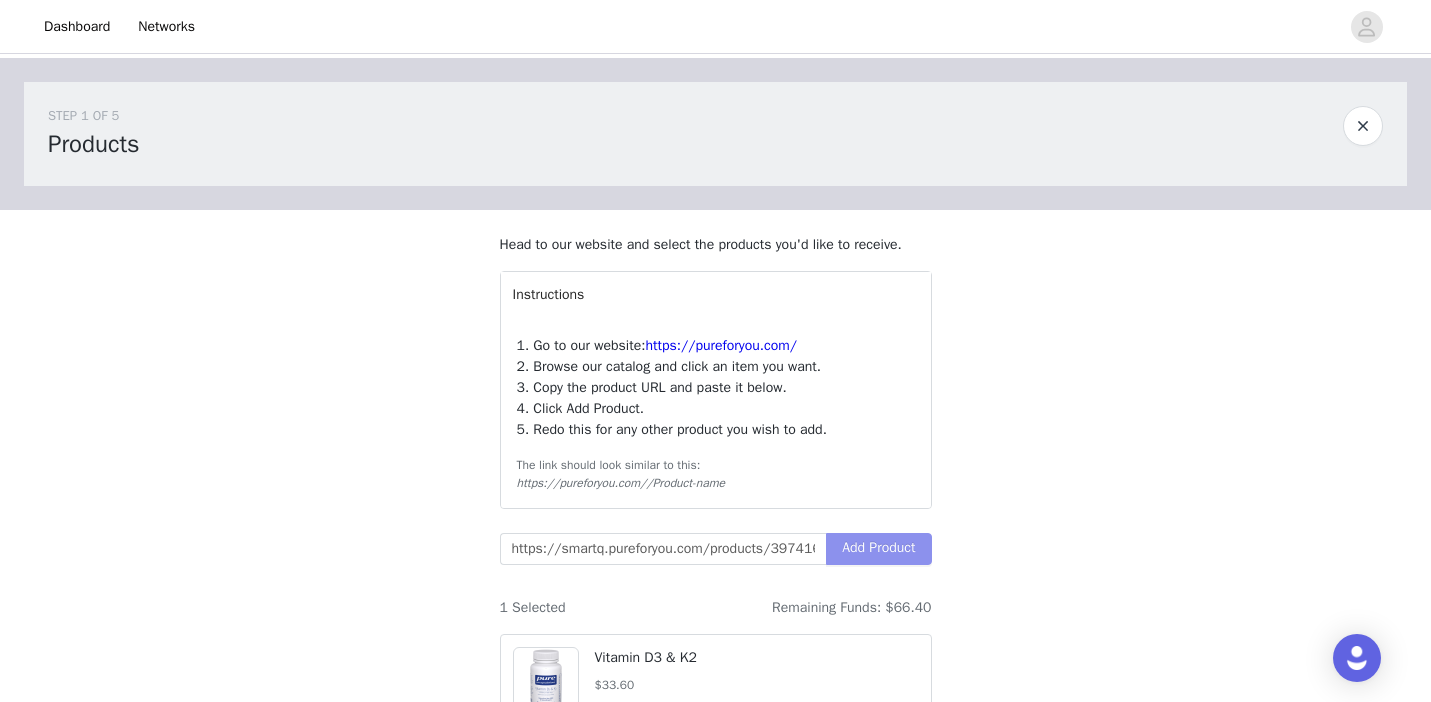 click on "Add Product" at bounding box center (878, 549) 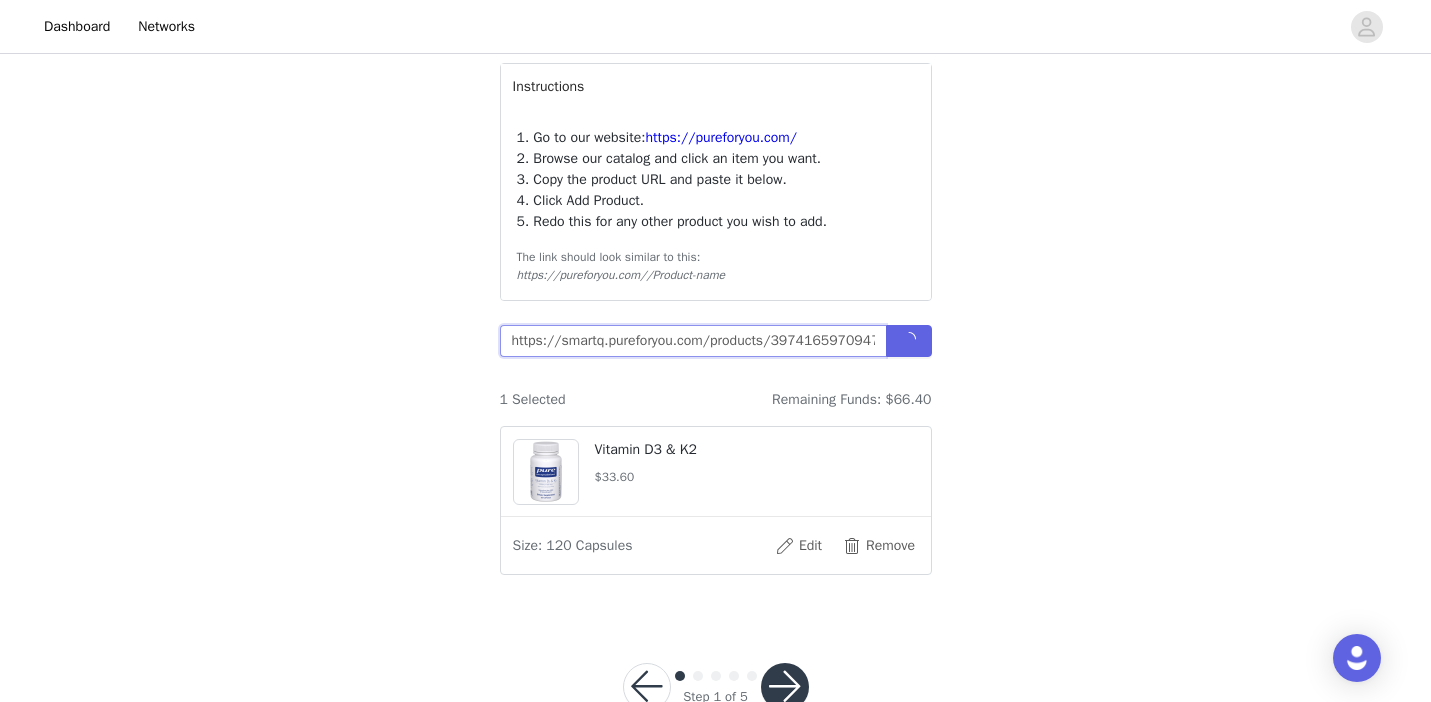 scroll, scrollTop: 281, scrollLeft: 0, axis: vertical 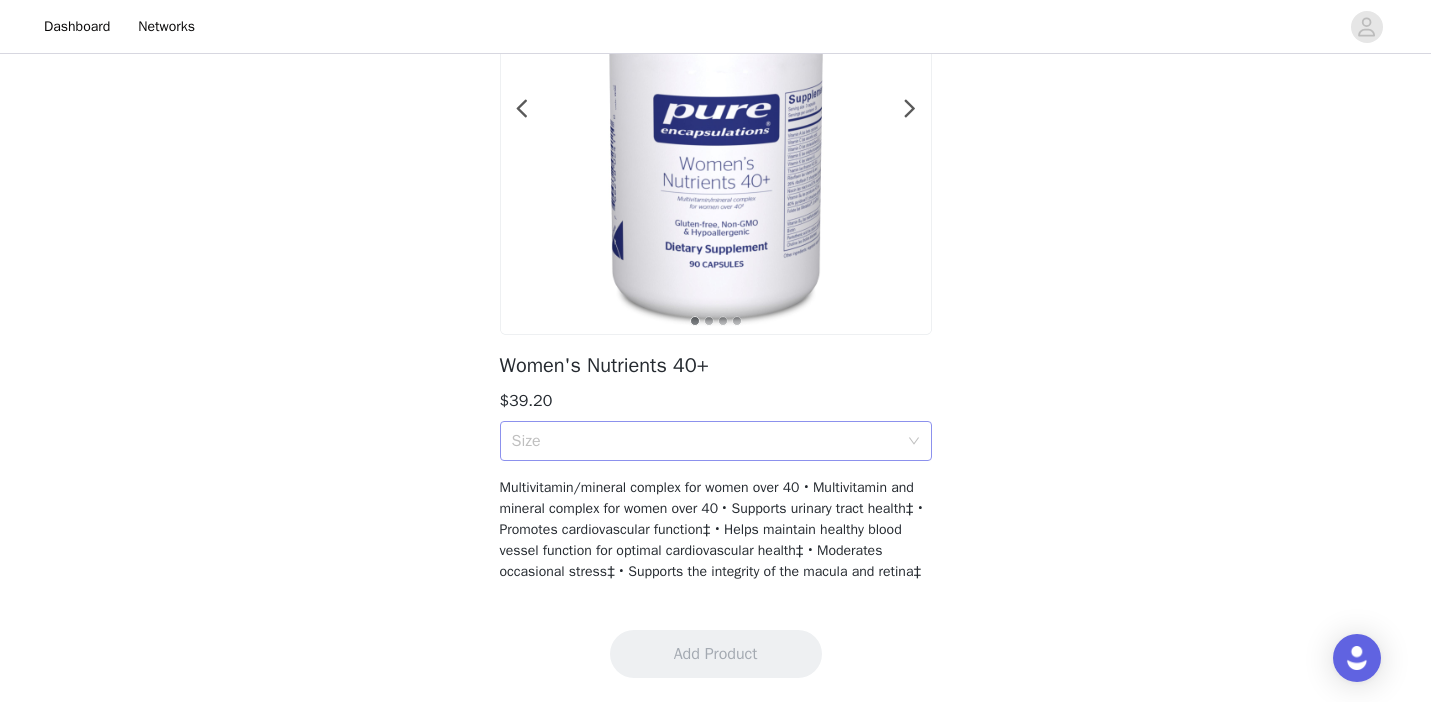 click on "Size" at bounding box center [709, 441] 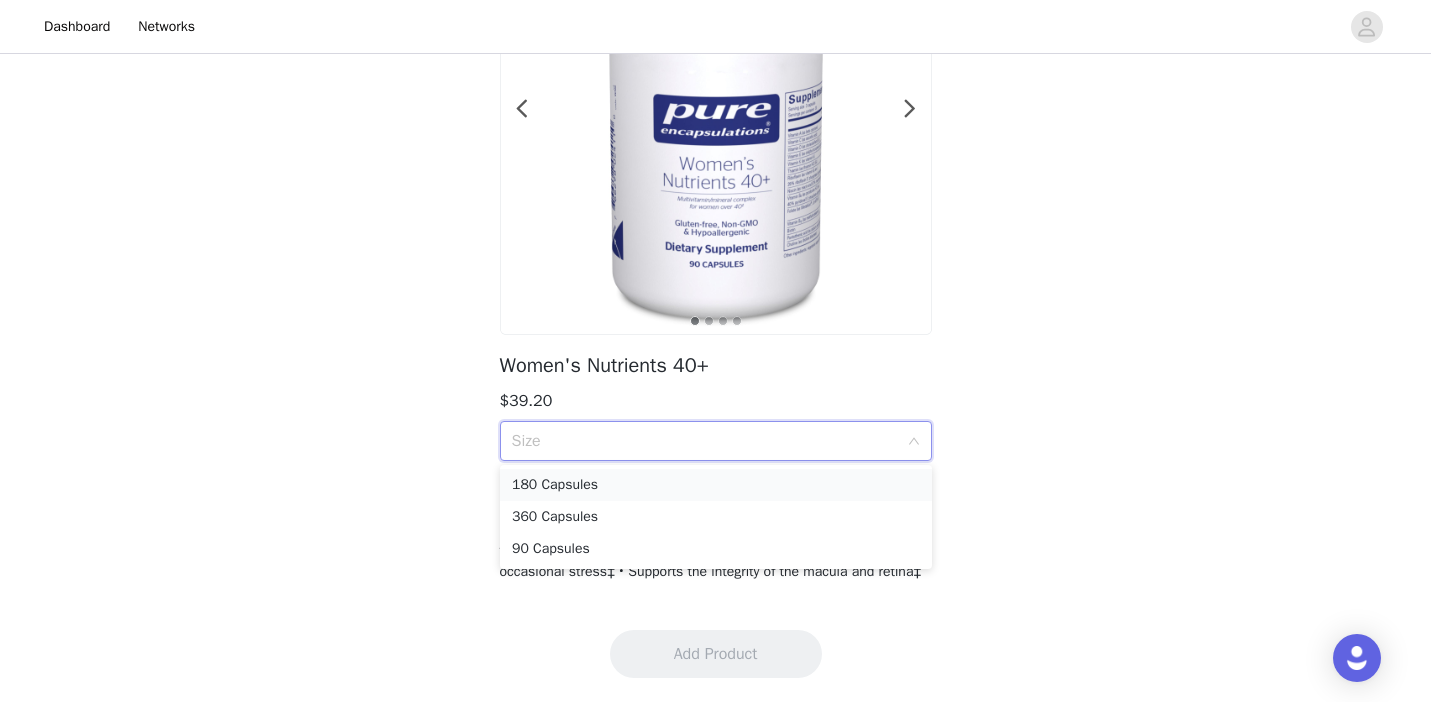 click on "180 Capsules" at bounding box center [716, 485] 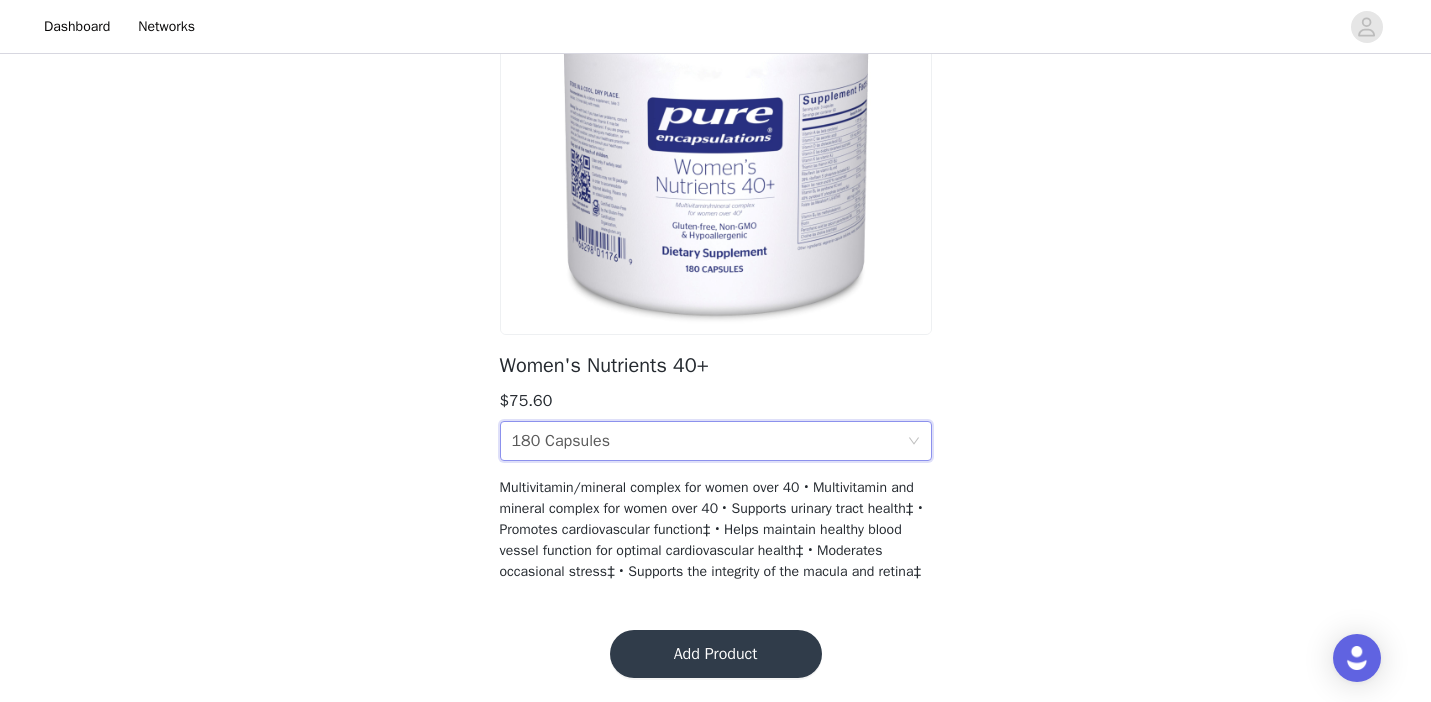 click on "Size 180 Capsules" at bounding box center [709, 441] 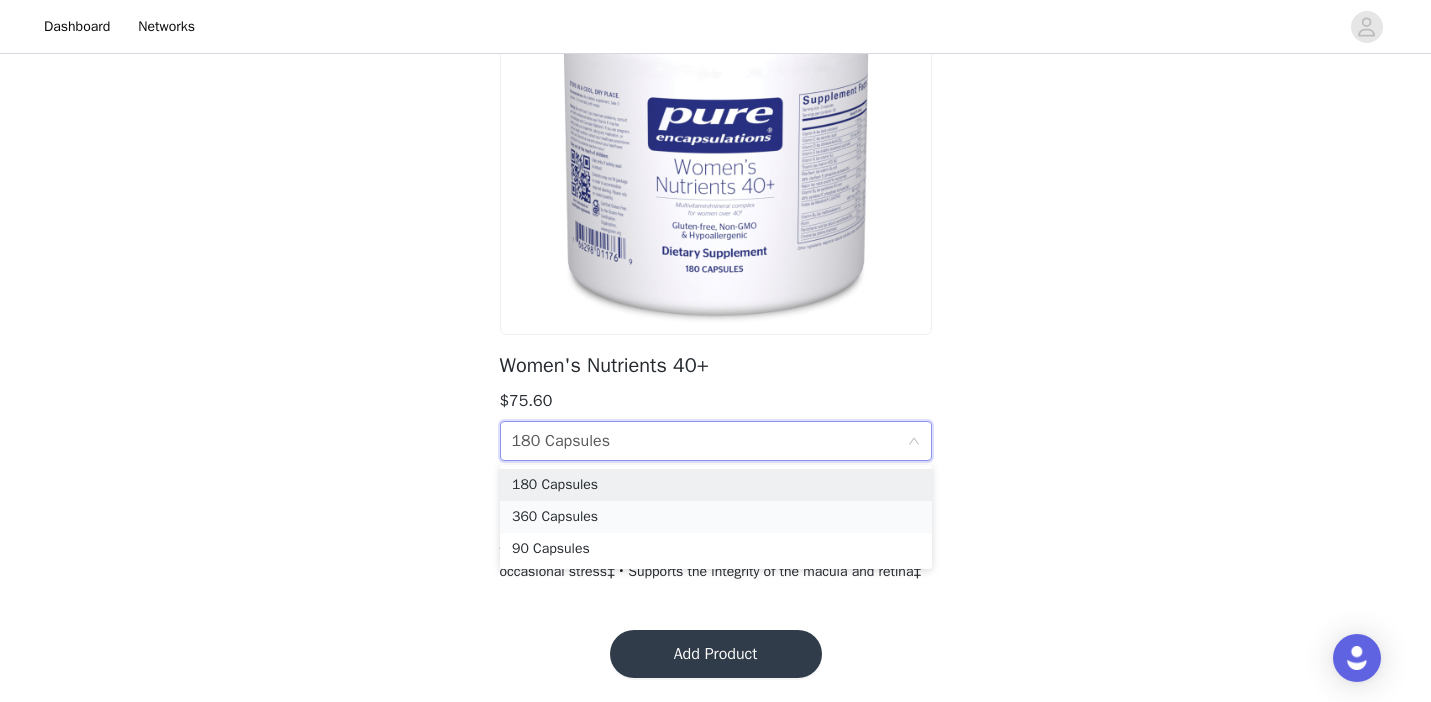 click on "360 Capsules" at bounding box center [716, 517] 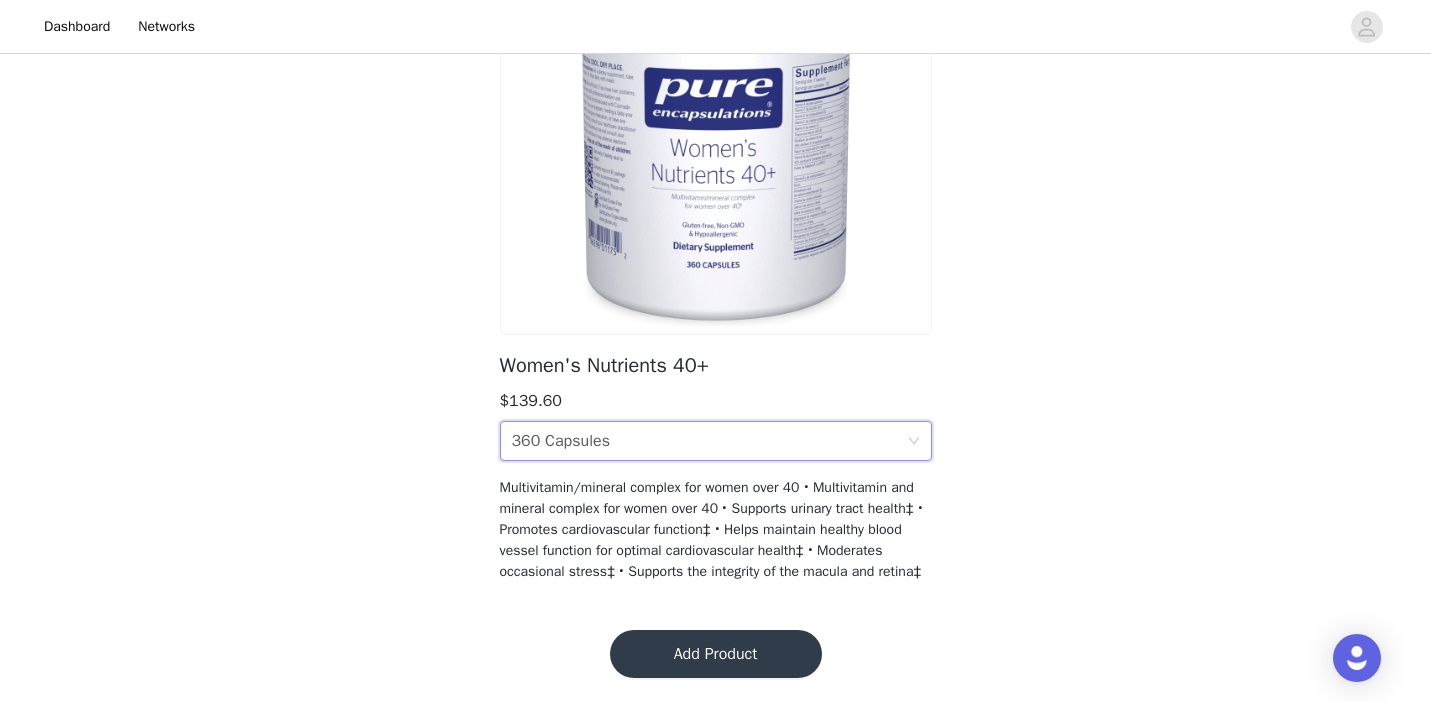click on "Size 360 Capsules" at bounding box center [709, 441] 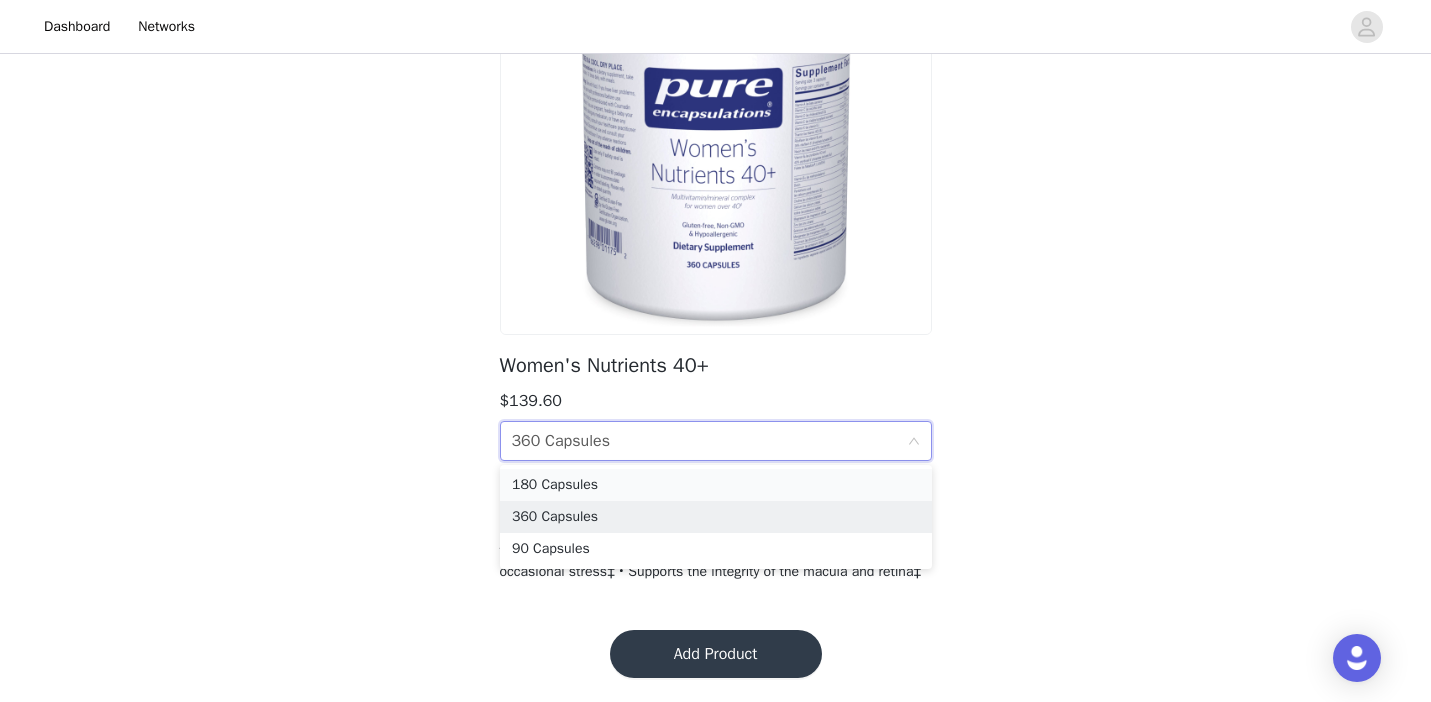 click on "180 Capsules" at bounding box center (716, 485) 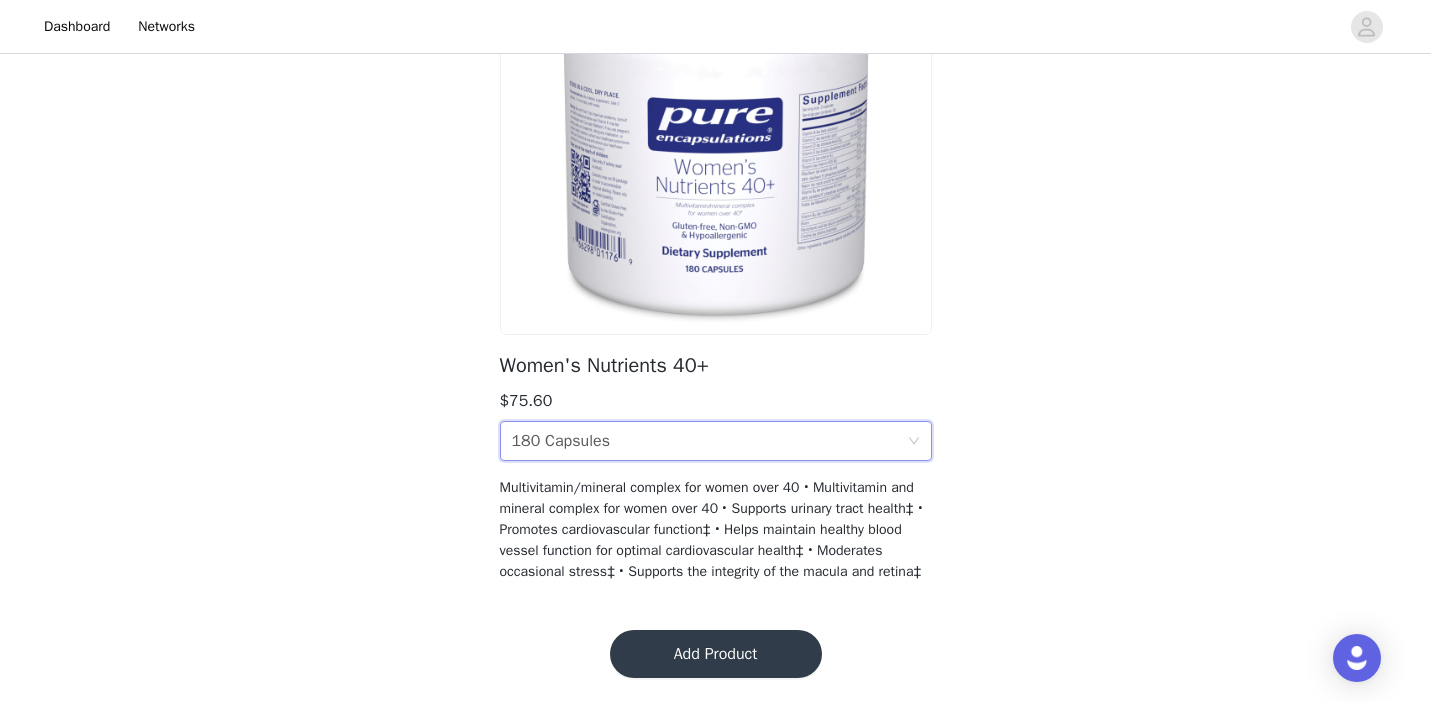 click on "Size 180 Capsules" at bounding box center [709, 441] 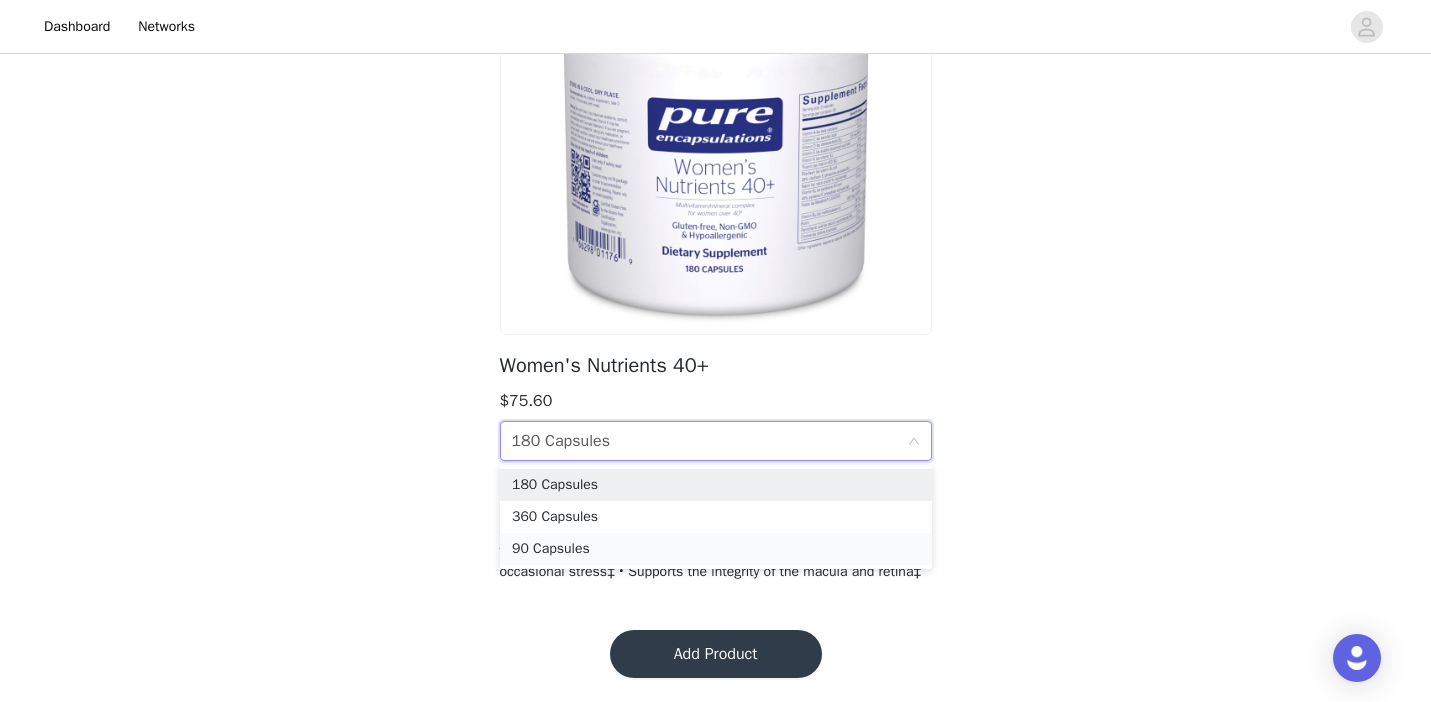 click on "90 Capsules" at bounding box center (716, 549) 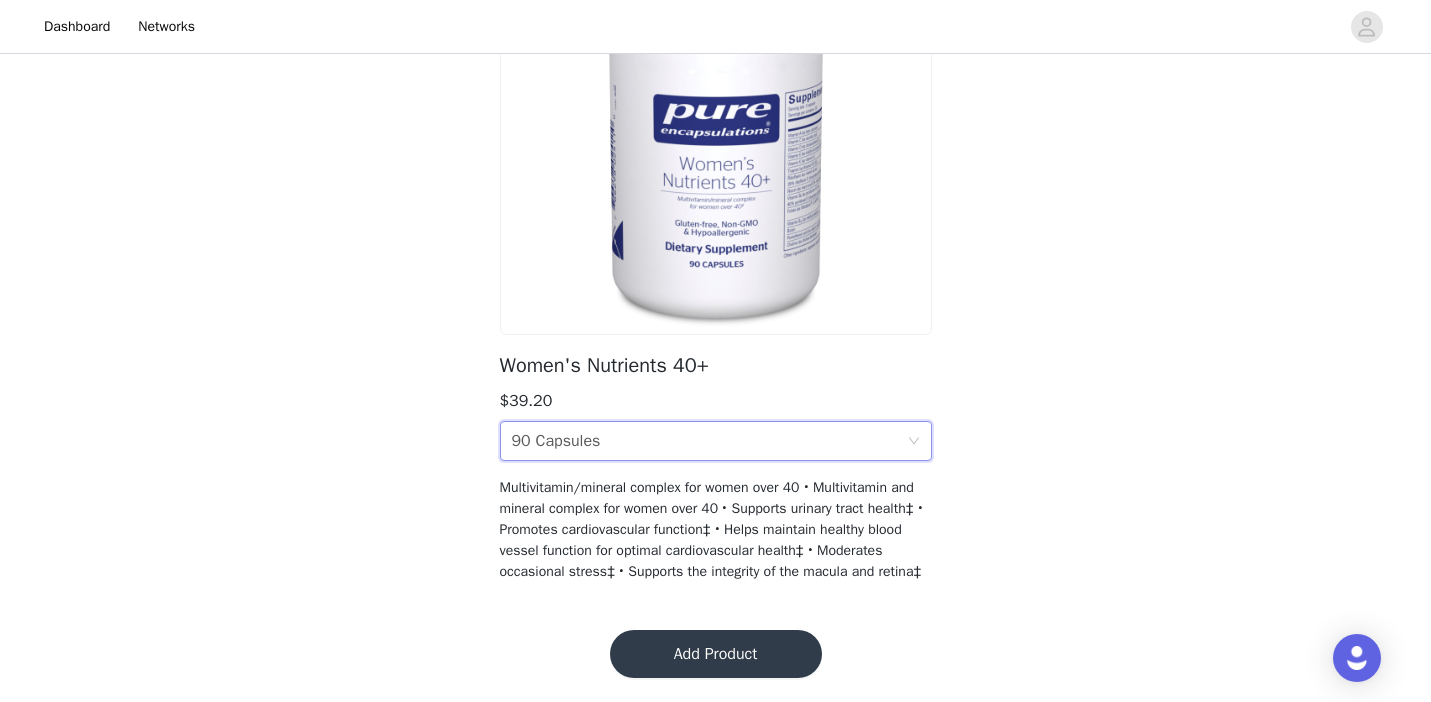 click on "Add Product" at bounding box center [716, 654] 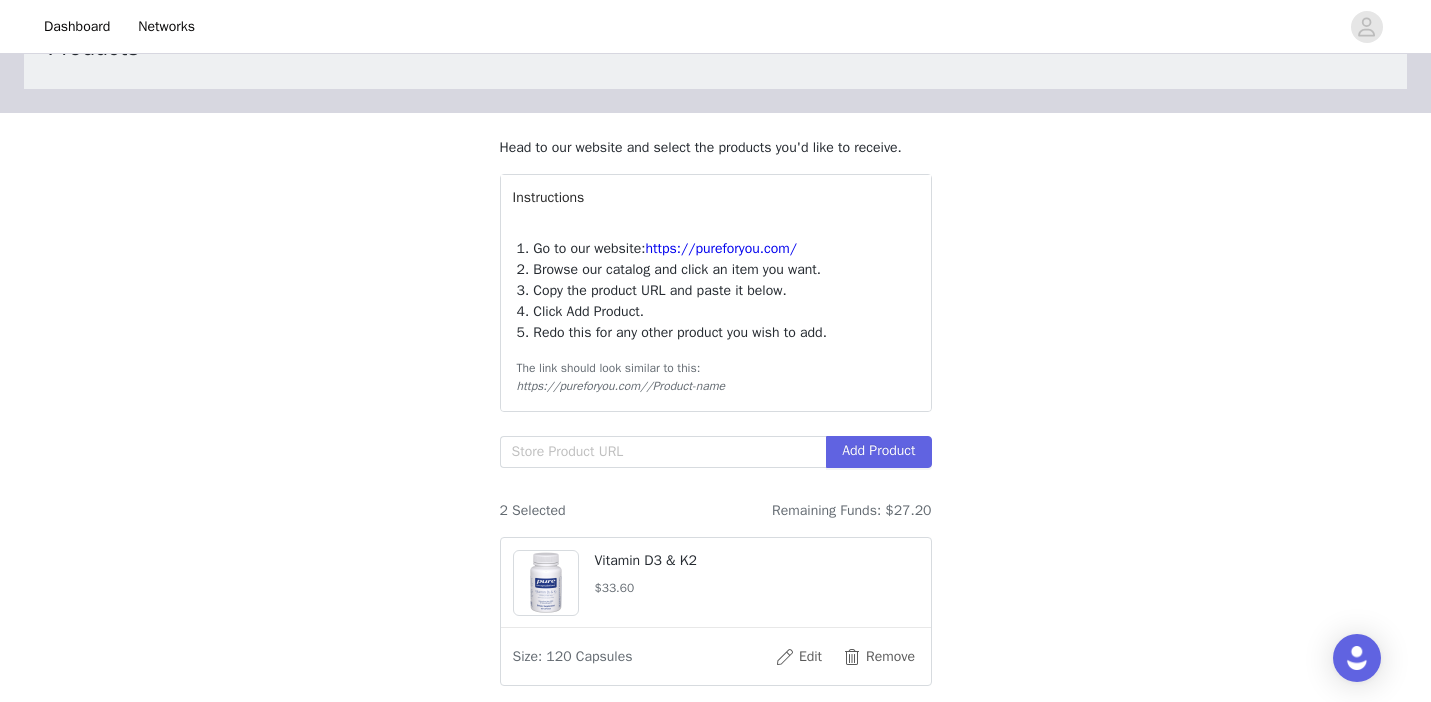 scroll, scrollTop: 100, scrollLeft: 0, axis: vertical 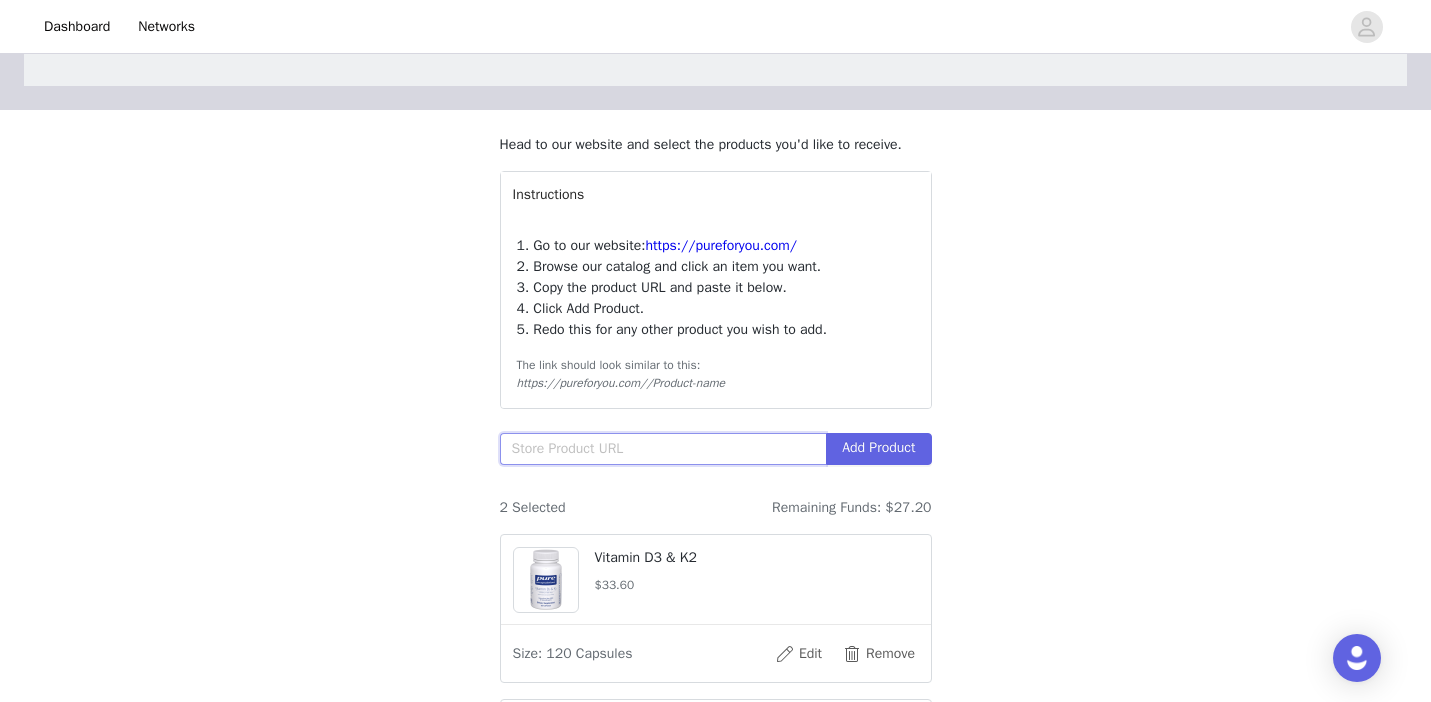 click at bounding box center (663, 449) 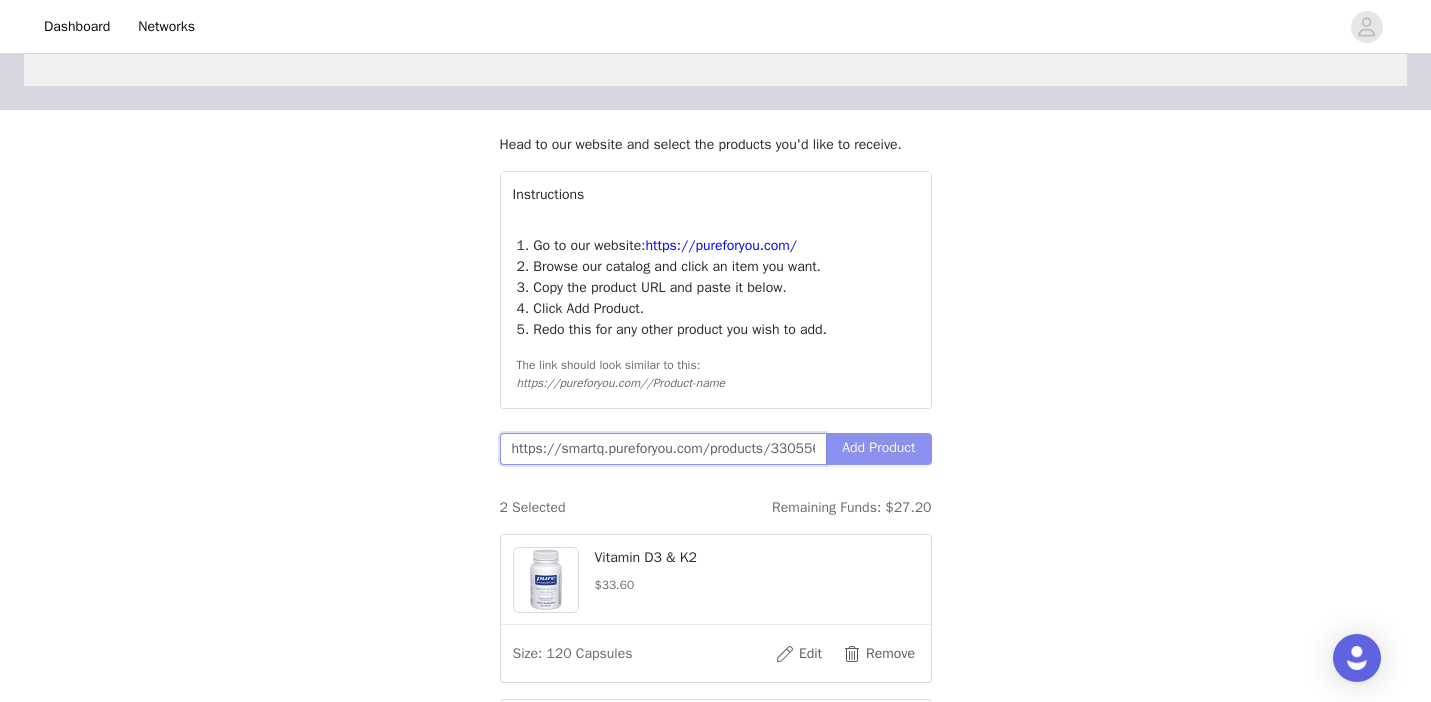 type on "https://smartq.pureforyou.com/products/33055611879458/magnesium-citrate-malate-90" 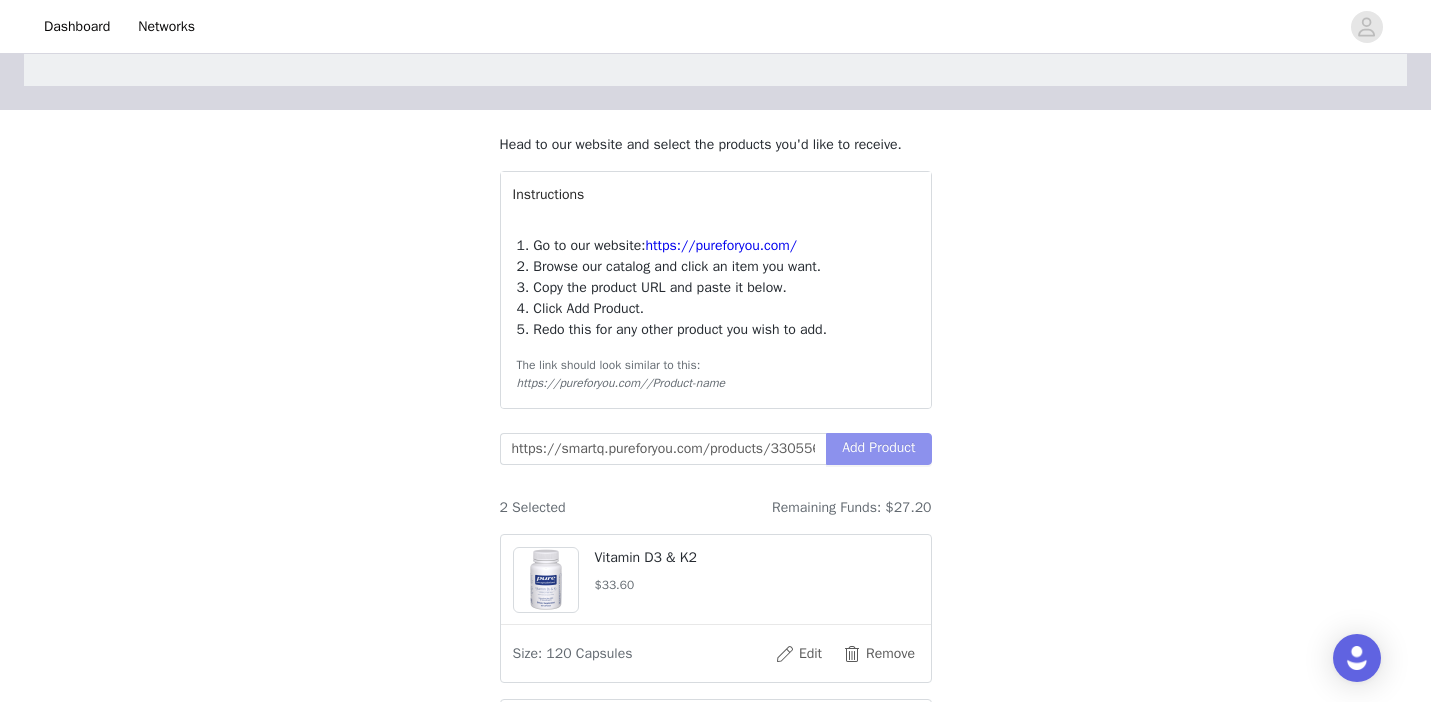 click on "Add Product" at bounding box center (878, 449) 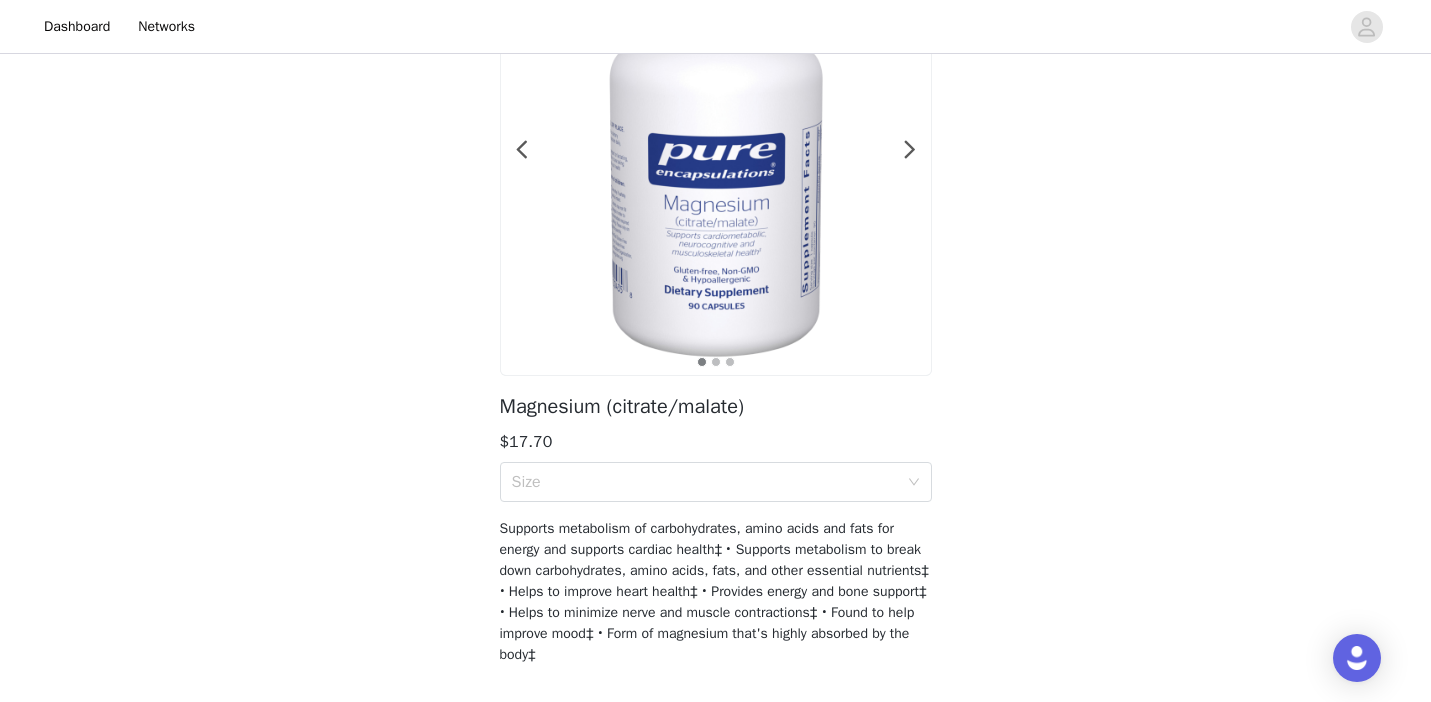 scroll, scrollTop: 185, scrollLeft: 0, axis: vertical 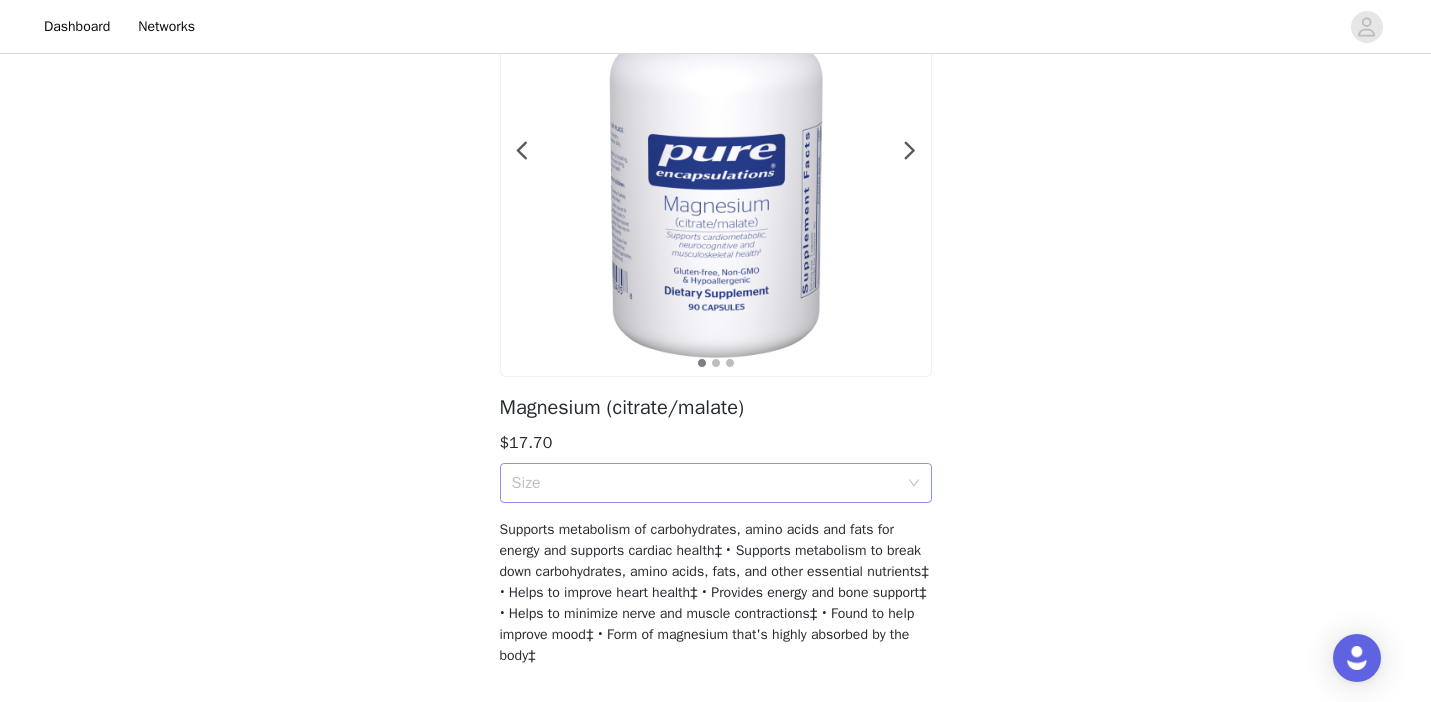click on "Size" at bounding box center (705, 483) 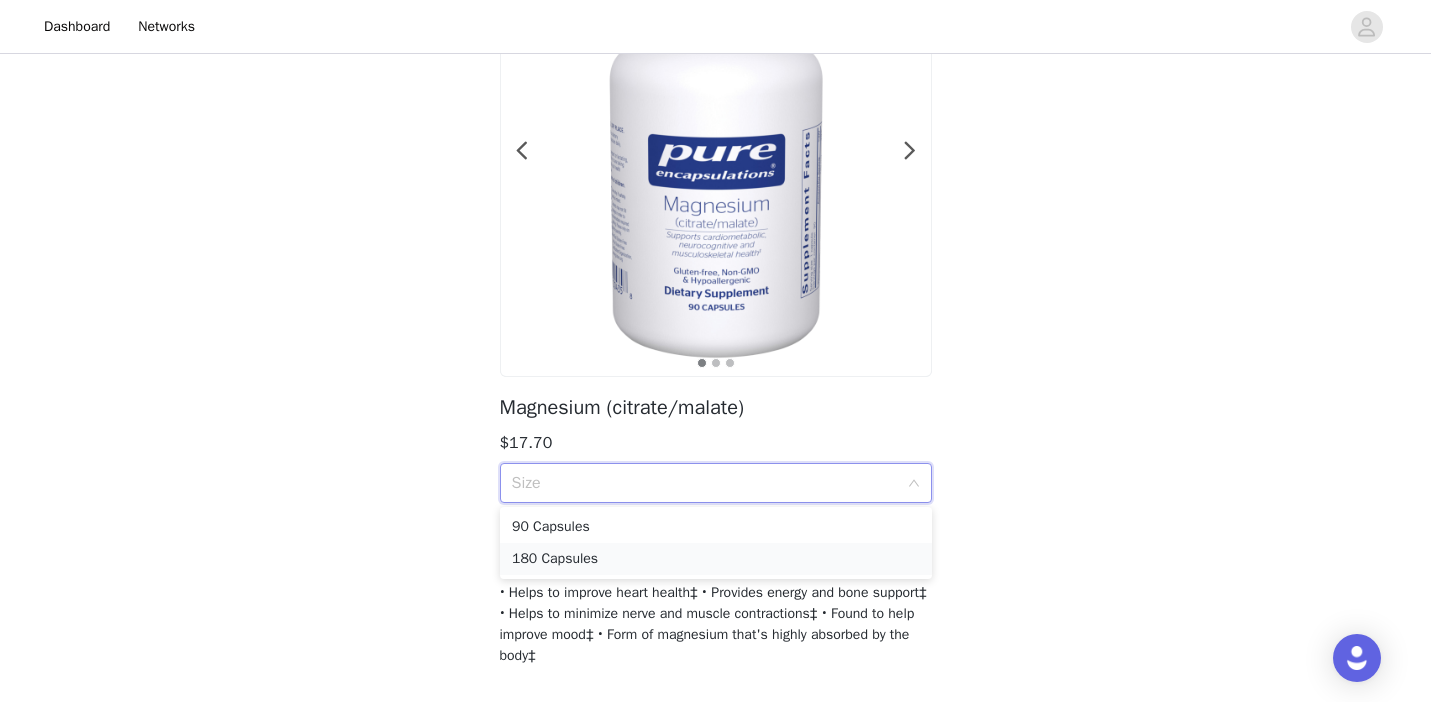 click on "180 Capsules" at bounding box center (716, 559) 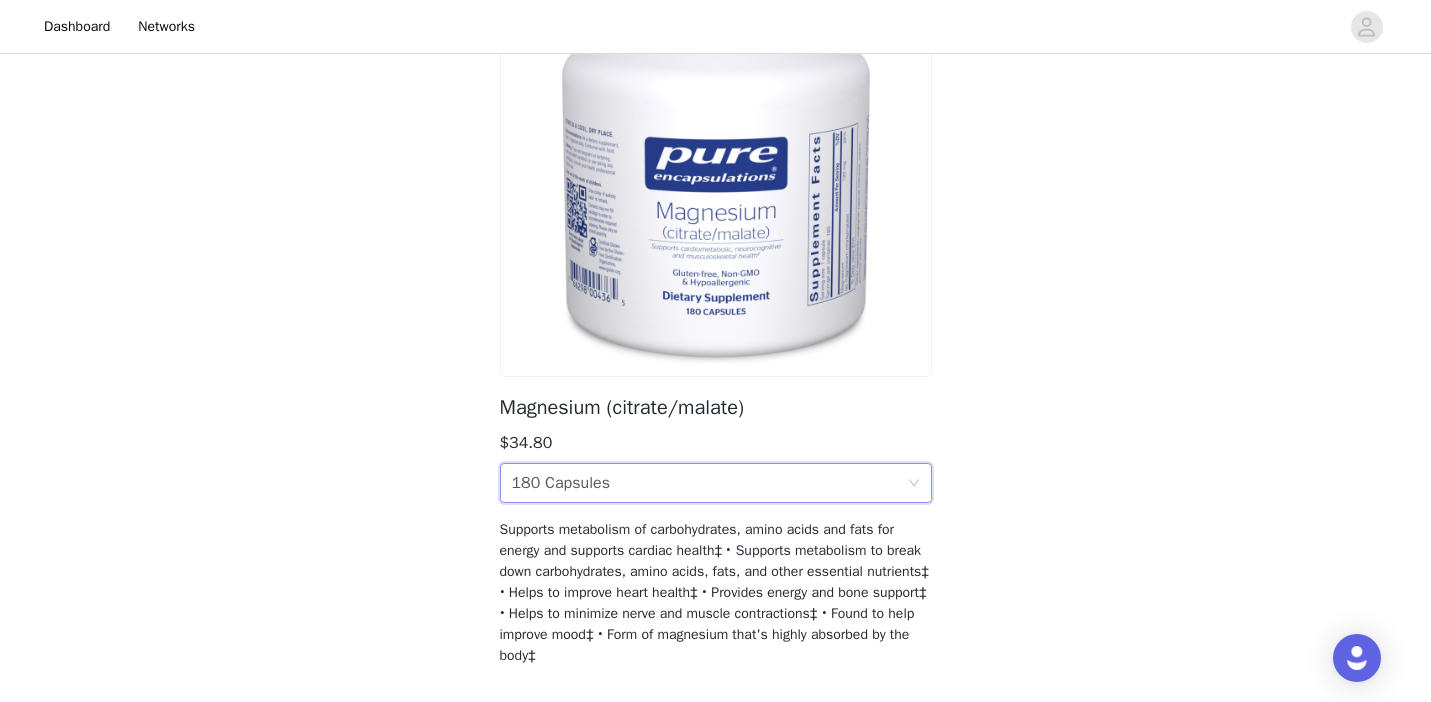 click on "Size 180 Capsules" at bounding box center (709, 483) 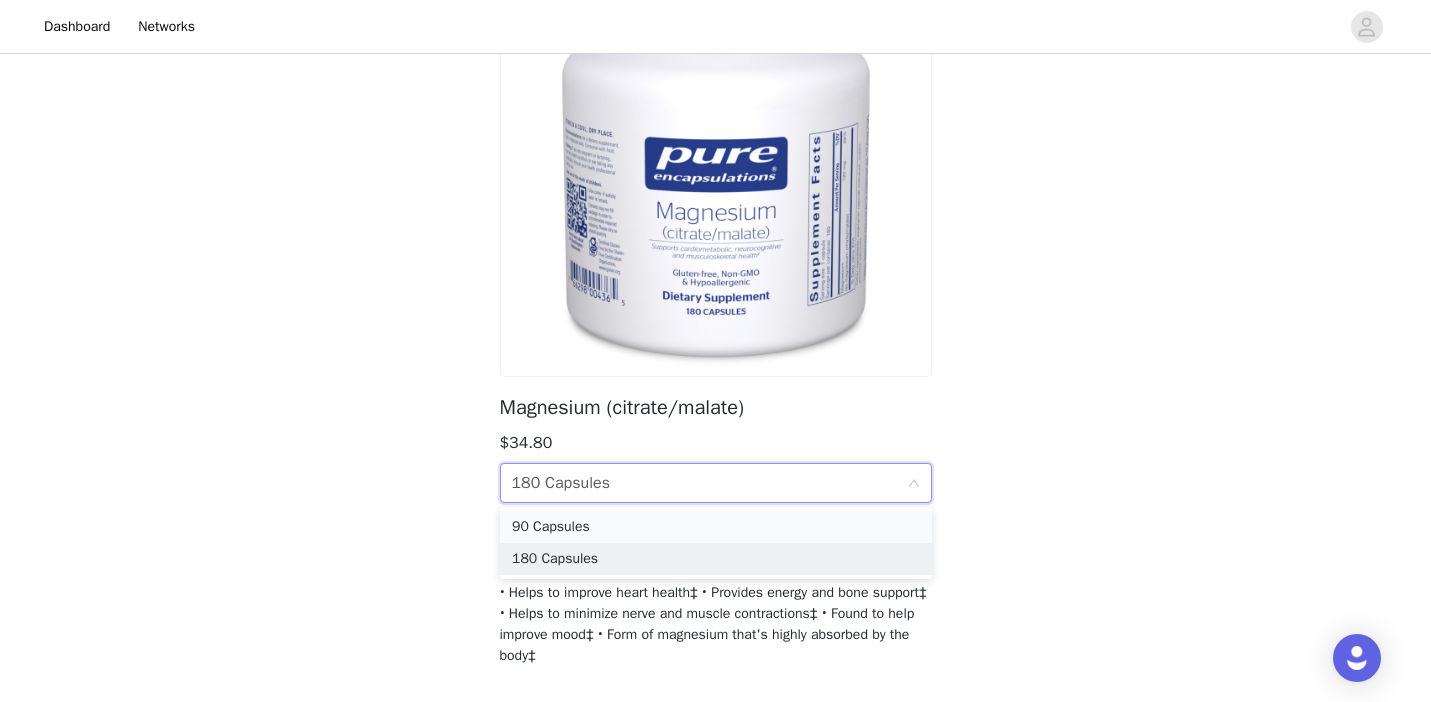 click on "90 Capsules" at bounding box center (716, 527) 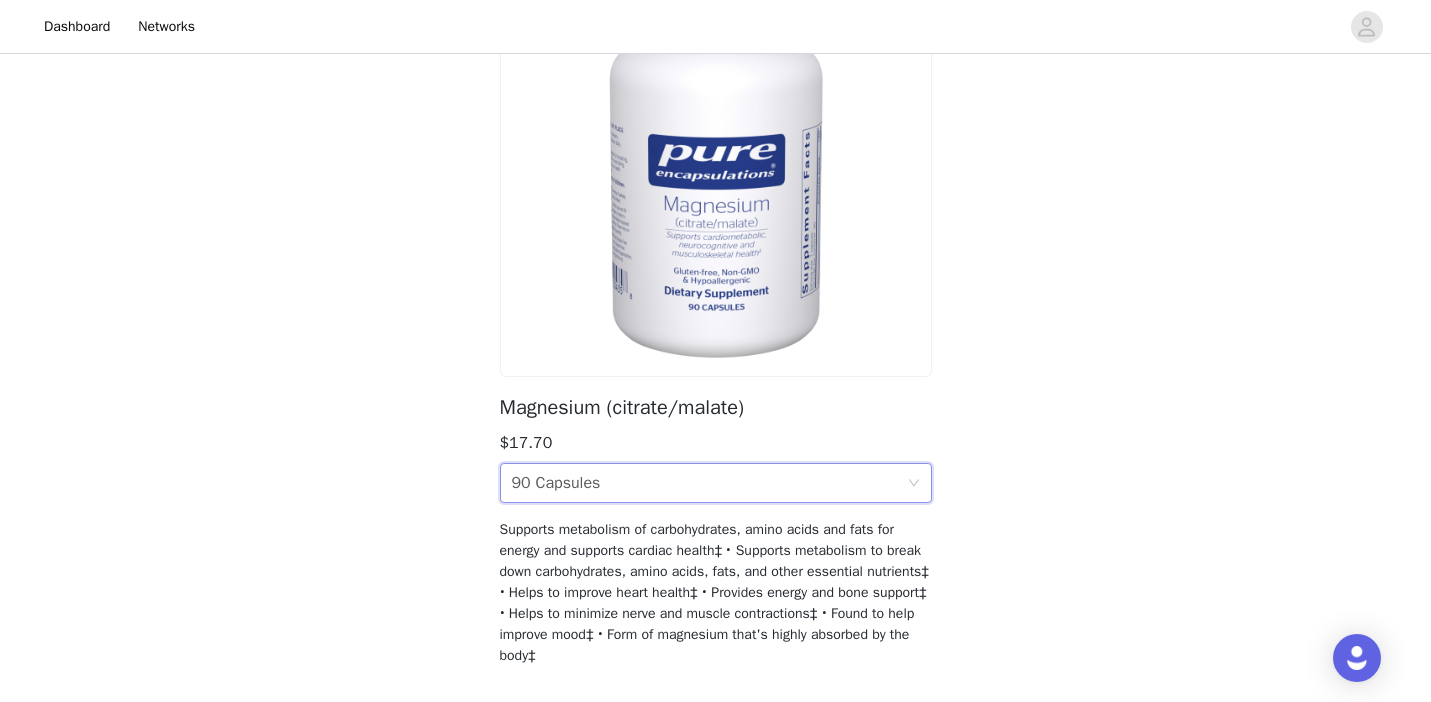 click on "Back
Magnesium (citrate/malate)
$17.70
Size 90 Capsules     Supports metabolism of carbohydrates, amino acids and fats for energy and supports cardiac health‡ • Supports metabolism to break down carbohydrates, amino acids, fats, and other essential nutrients‡ • Helps to improve heart health‡ • Provides energy and bone support‡ • Helps to minimize nerve and muscle contractions‡ • Found to help improve mood‡ • Form of magnesium that's highly absorbed by the body‡" at bounding box center (715, 281) 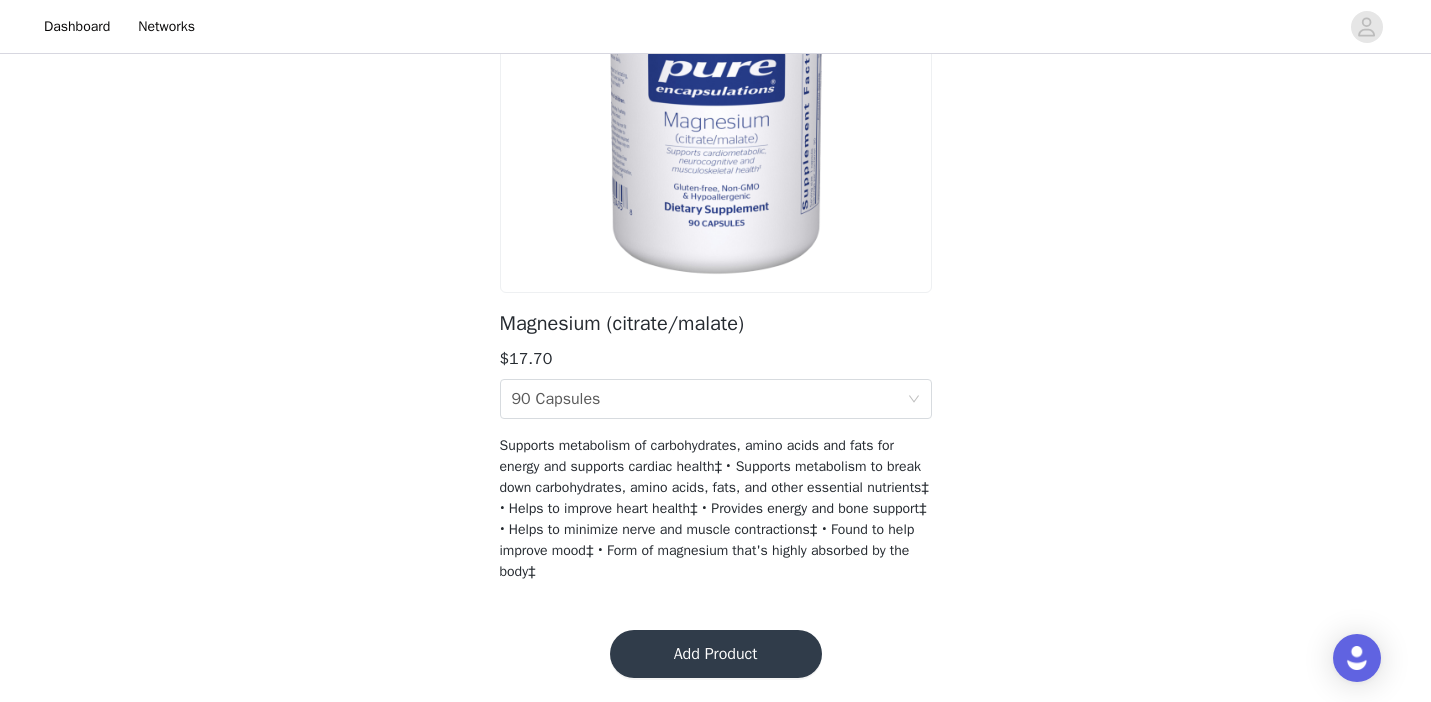 scroll, scrollTop: 269, scrollLeft: 0, axis: vertical 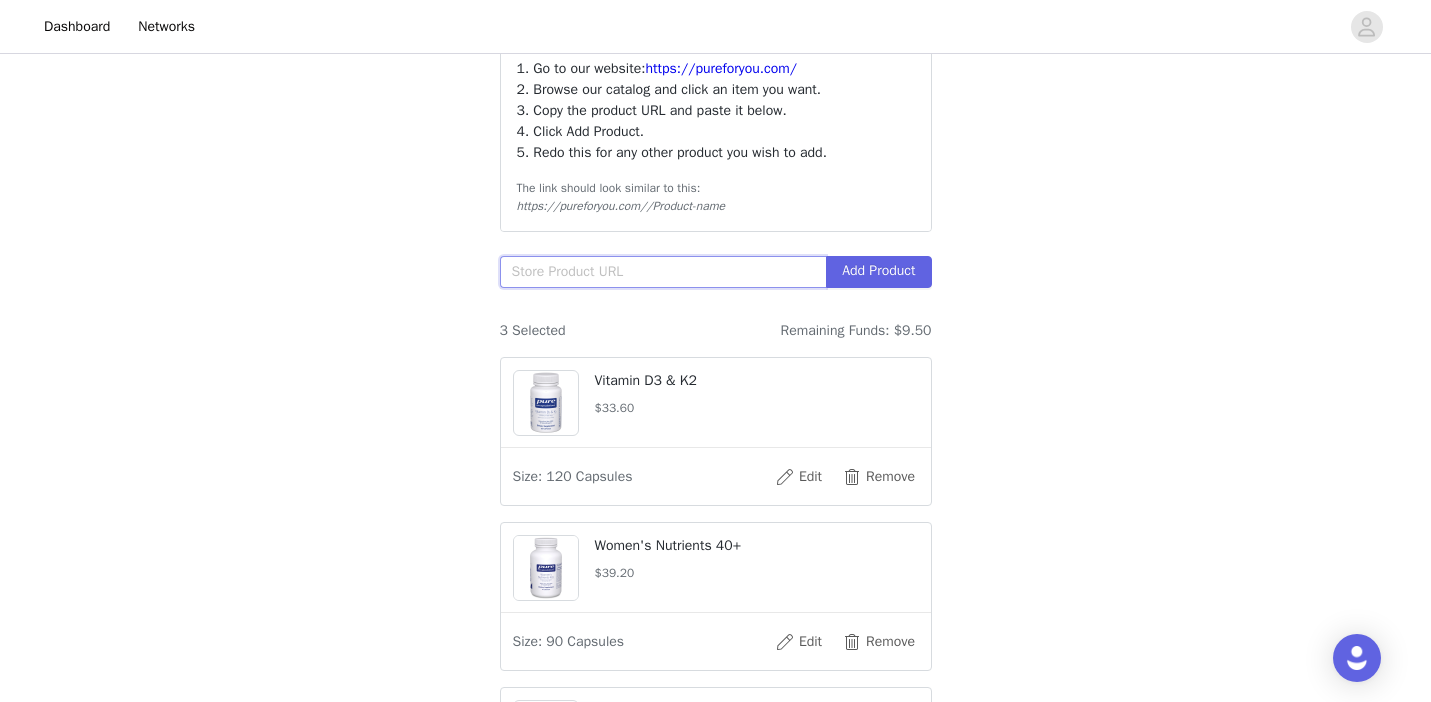 click at bounding box center [663, 272] 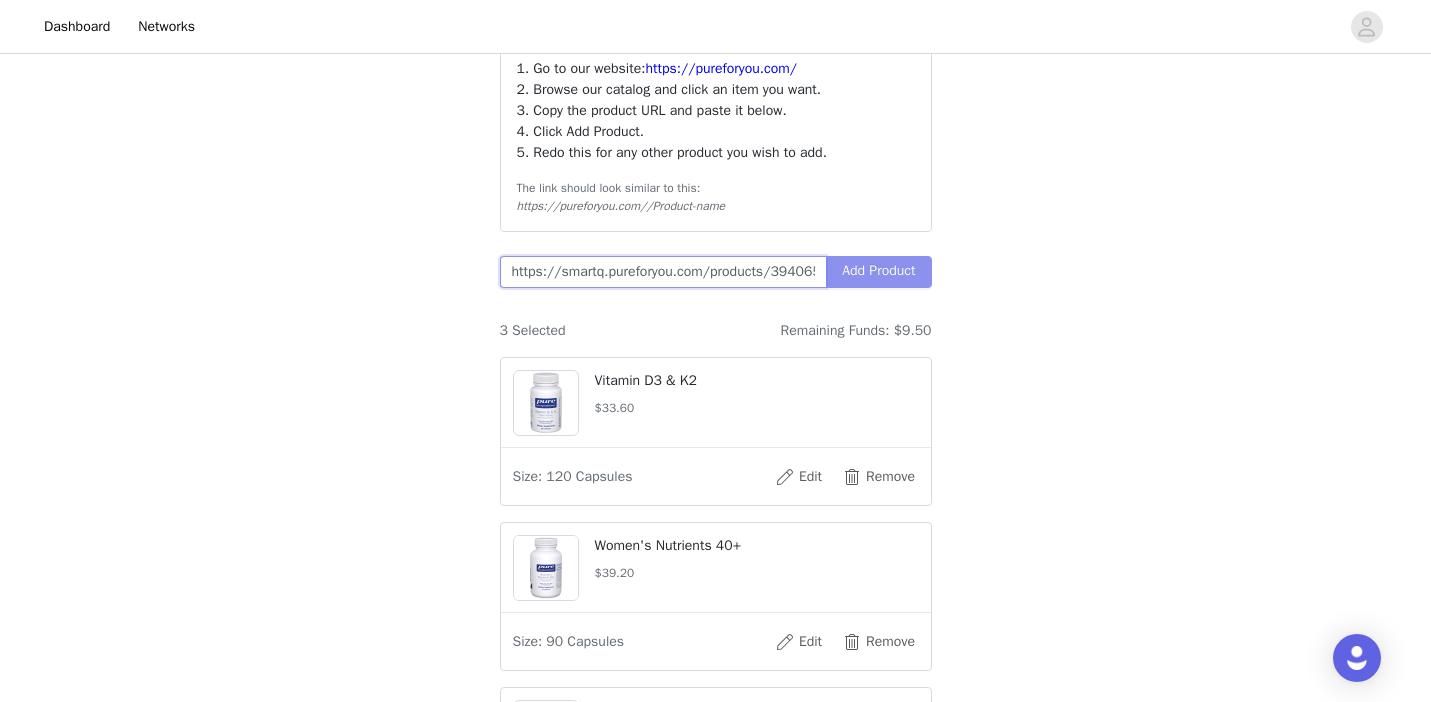 type on "https://smartq.pureforyou.com/products/39406546485282/zinc-15" 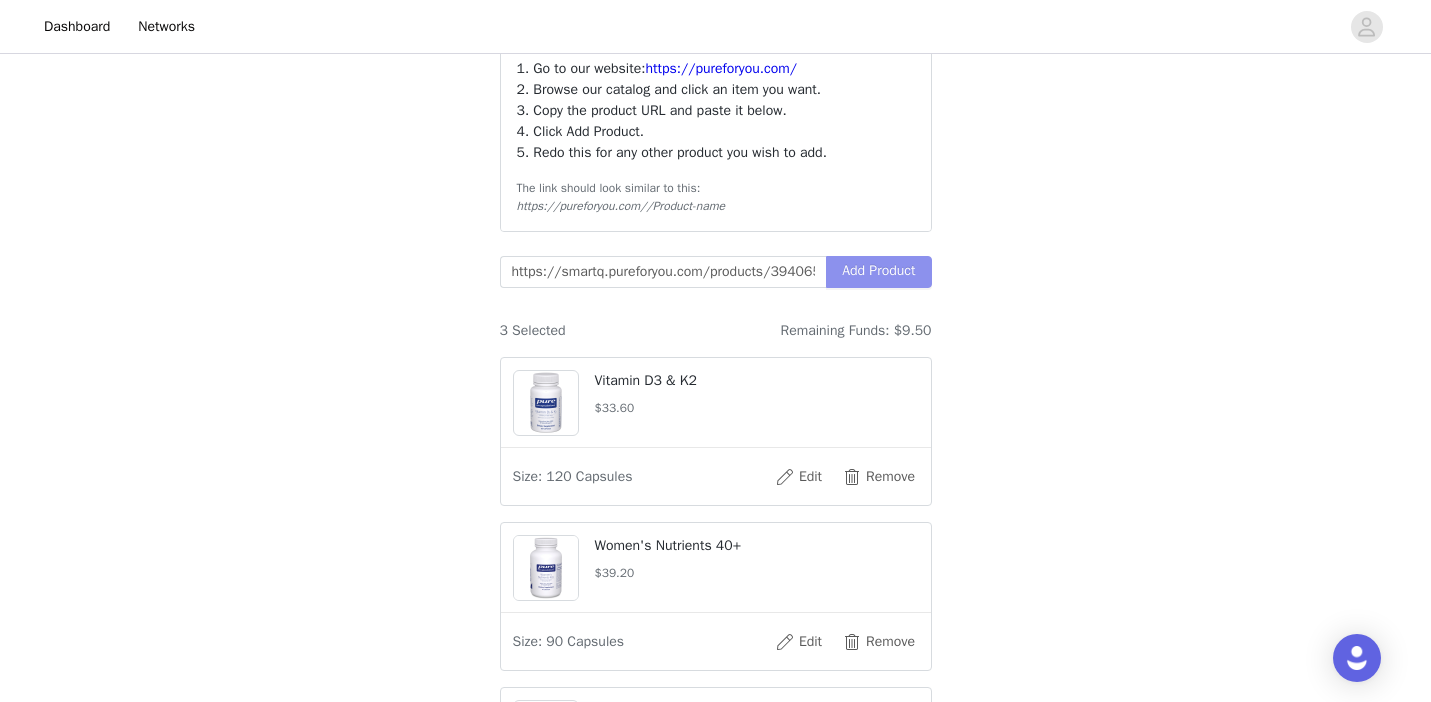 click on "Add Product" at bounding box center [878, 272] 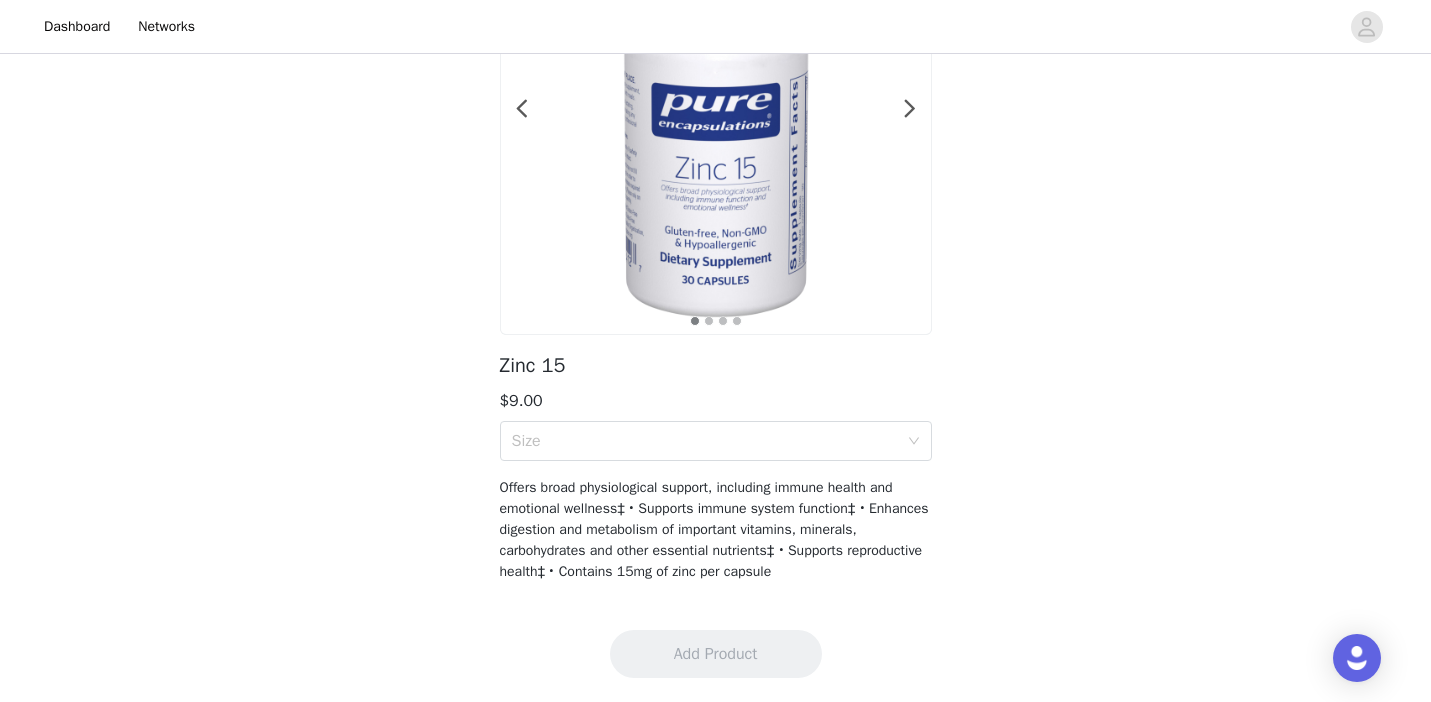 scroll, scrollTop: 227, scrollLeft: 0, axis: vertical 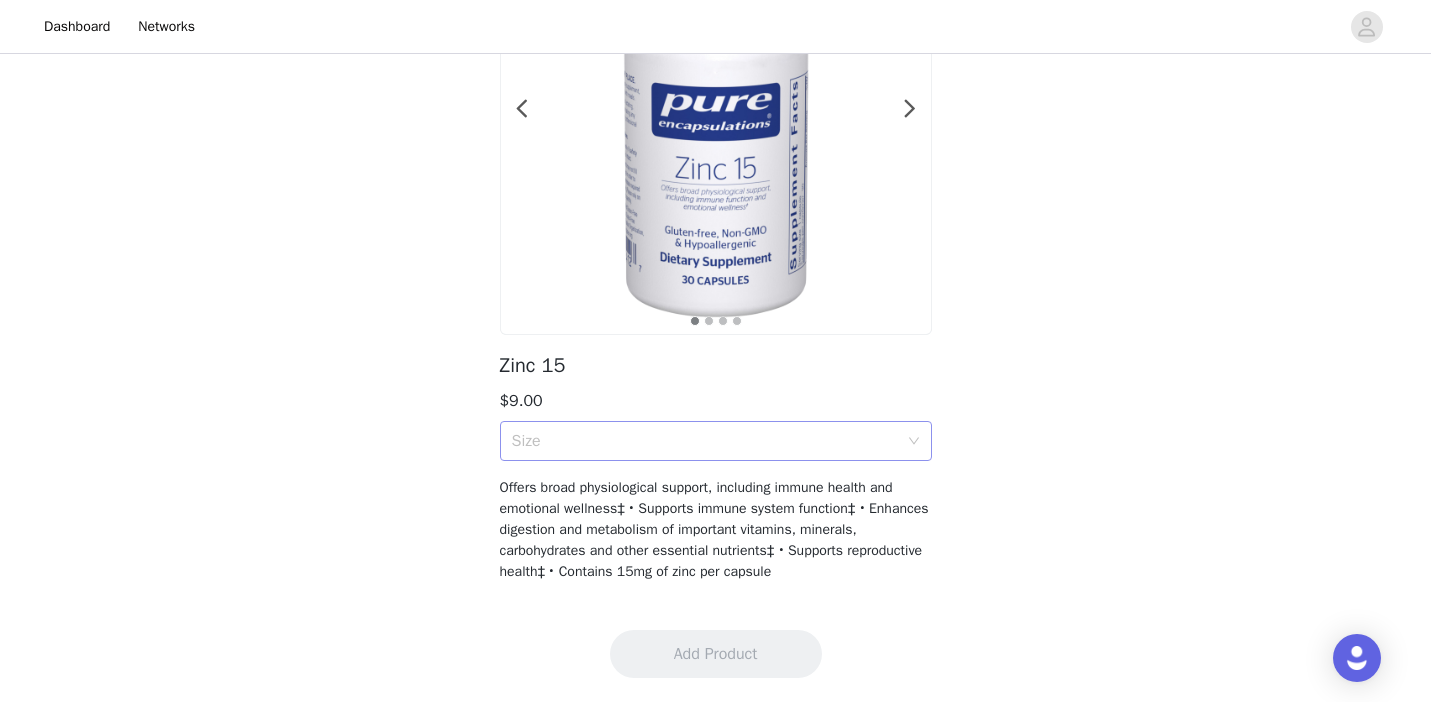 click on "Size" at bounding box center [705, 441] 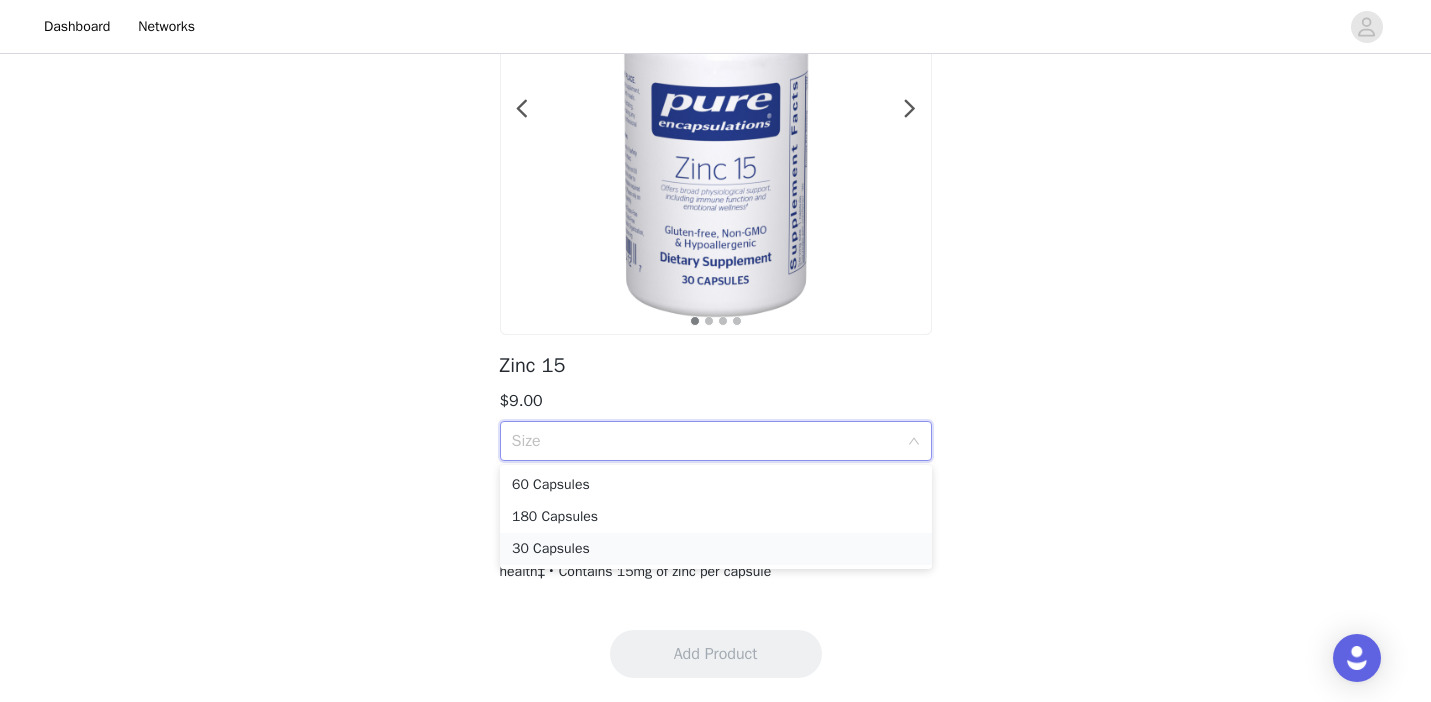 click on "30 Capsules" at bounding box center [716, 549] 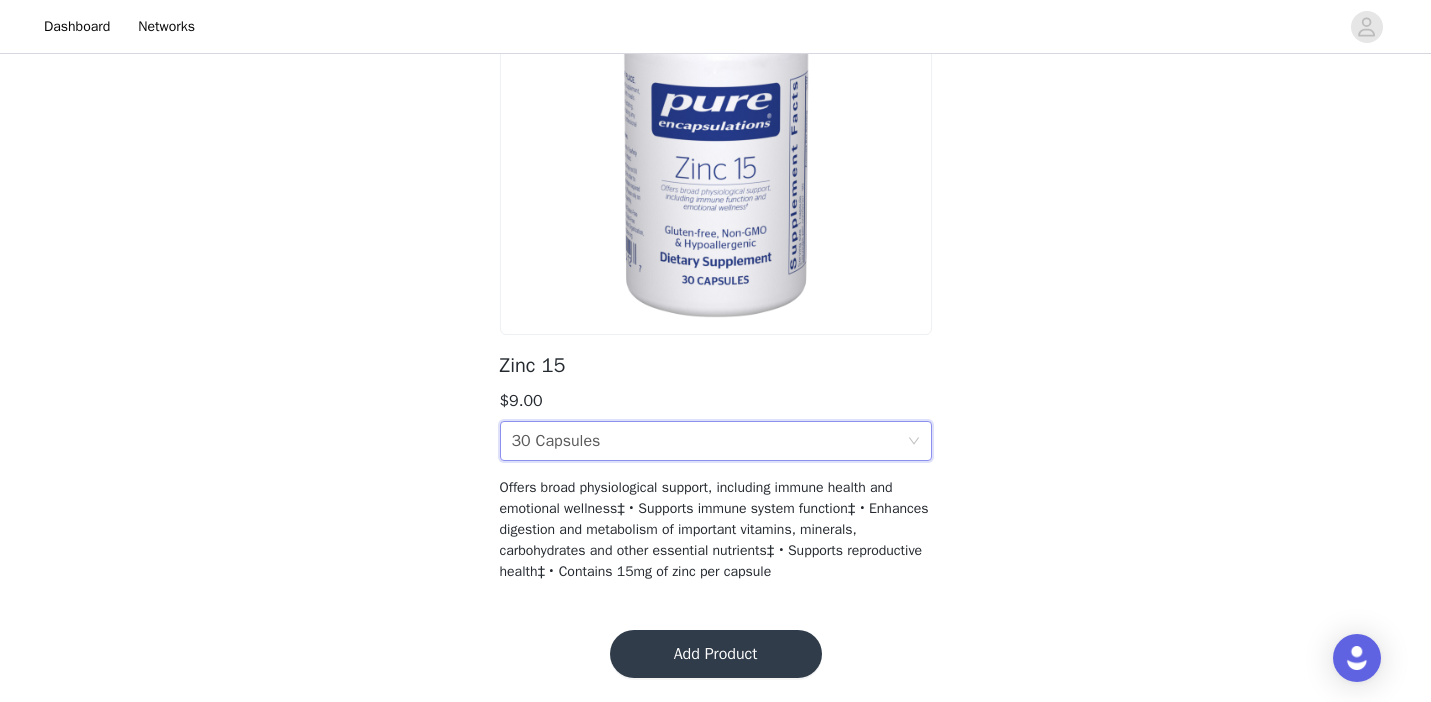 click on "Add Product" at bounding box center [716, 654] 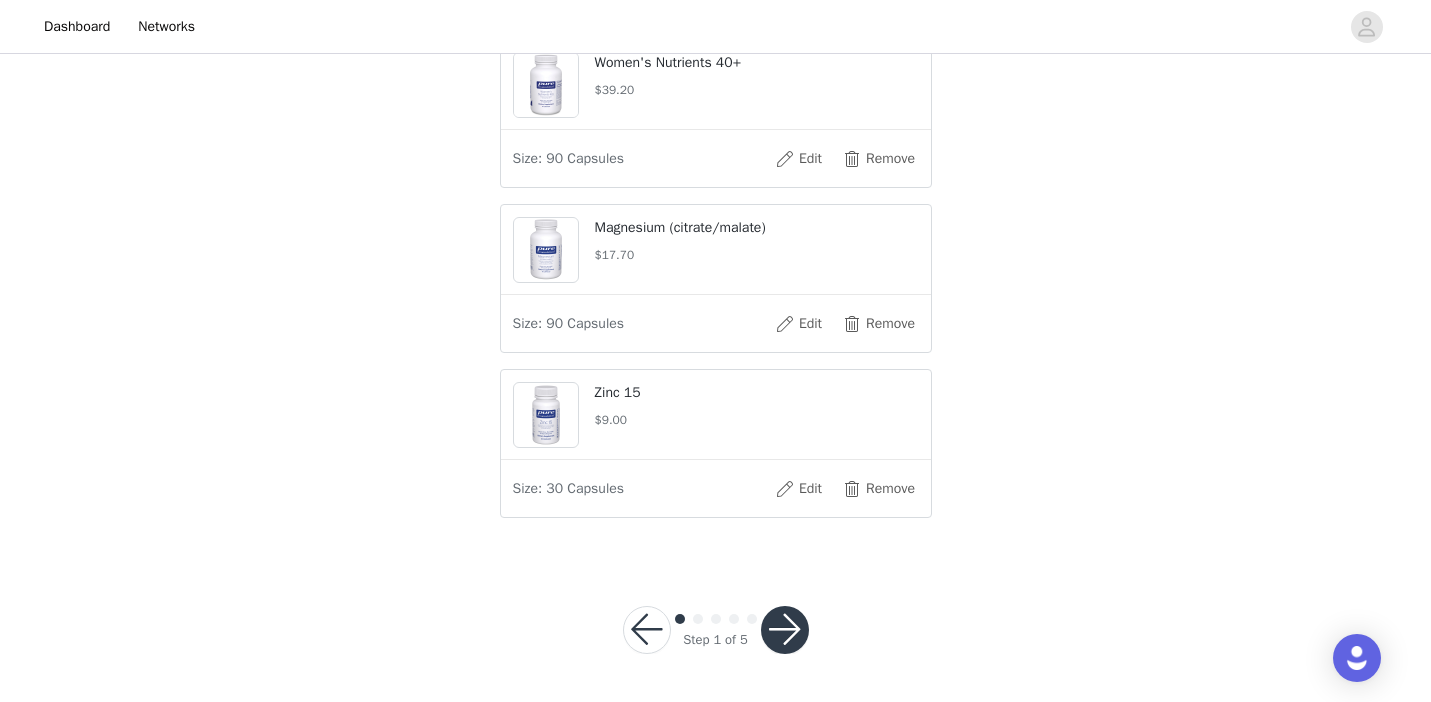 scroll, scrollTop: 780, scrollLeft: 0, axis: vertical 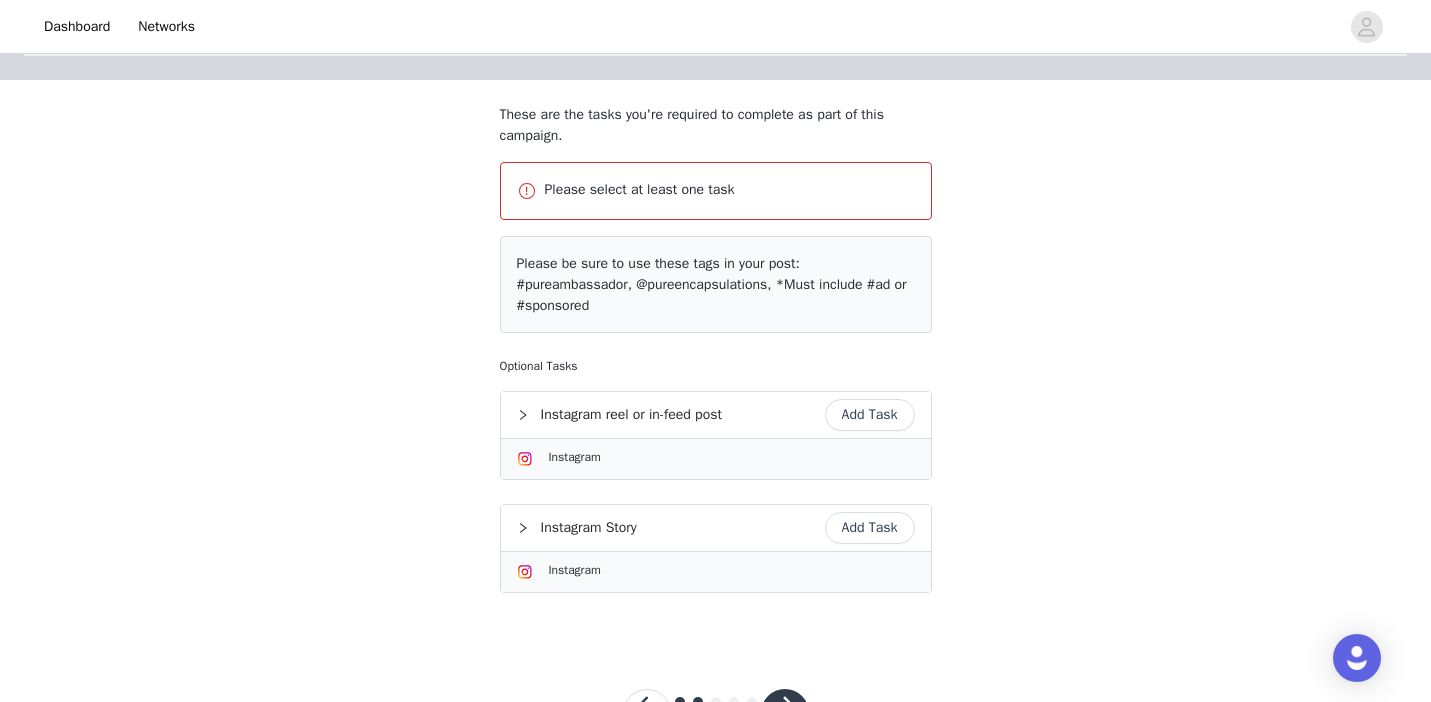 click on "Add Task" at bounding box center (870, 528) 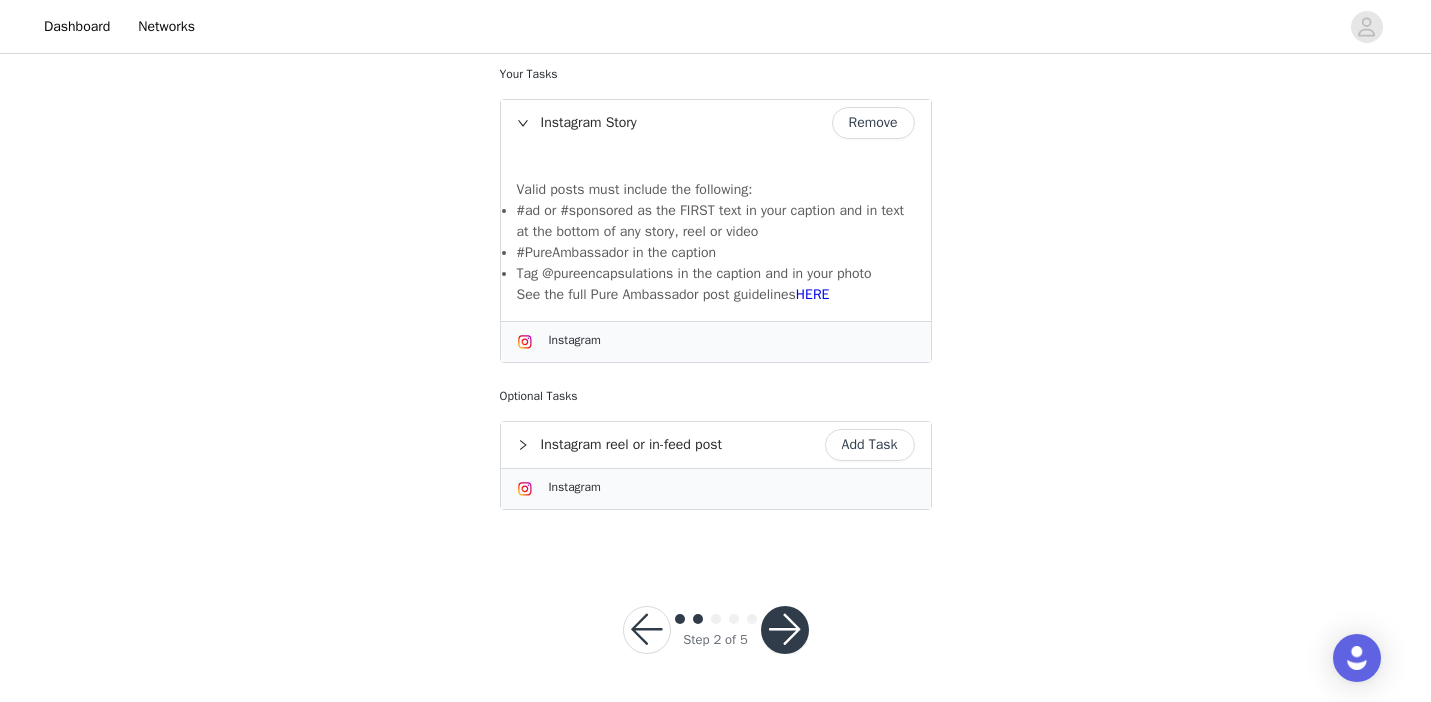 scroll, scrollTop: 347, scrollLeft: 0, axis: vertical 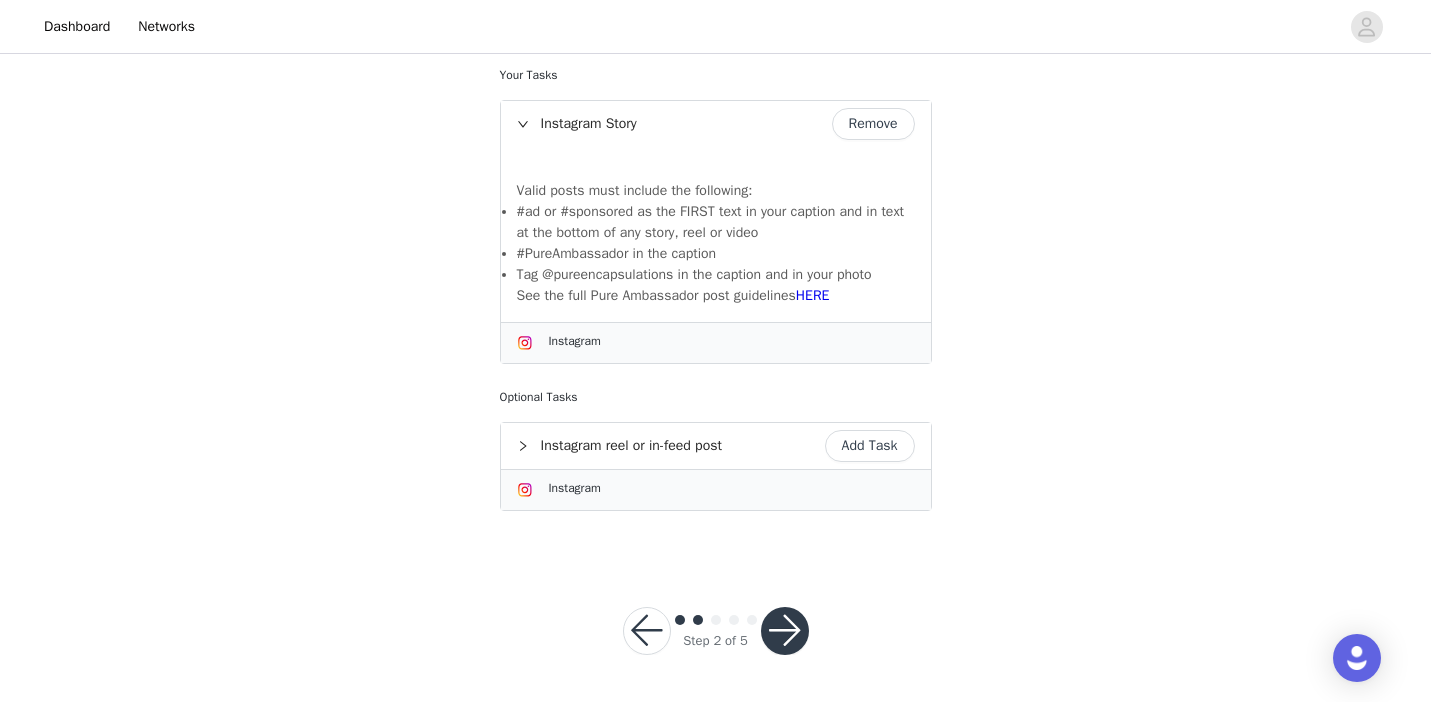 click at bounding box center [785, 631] 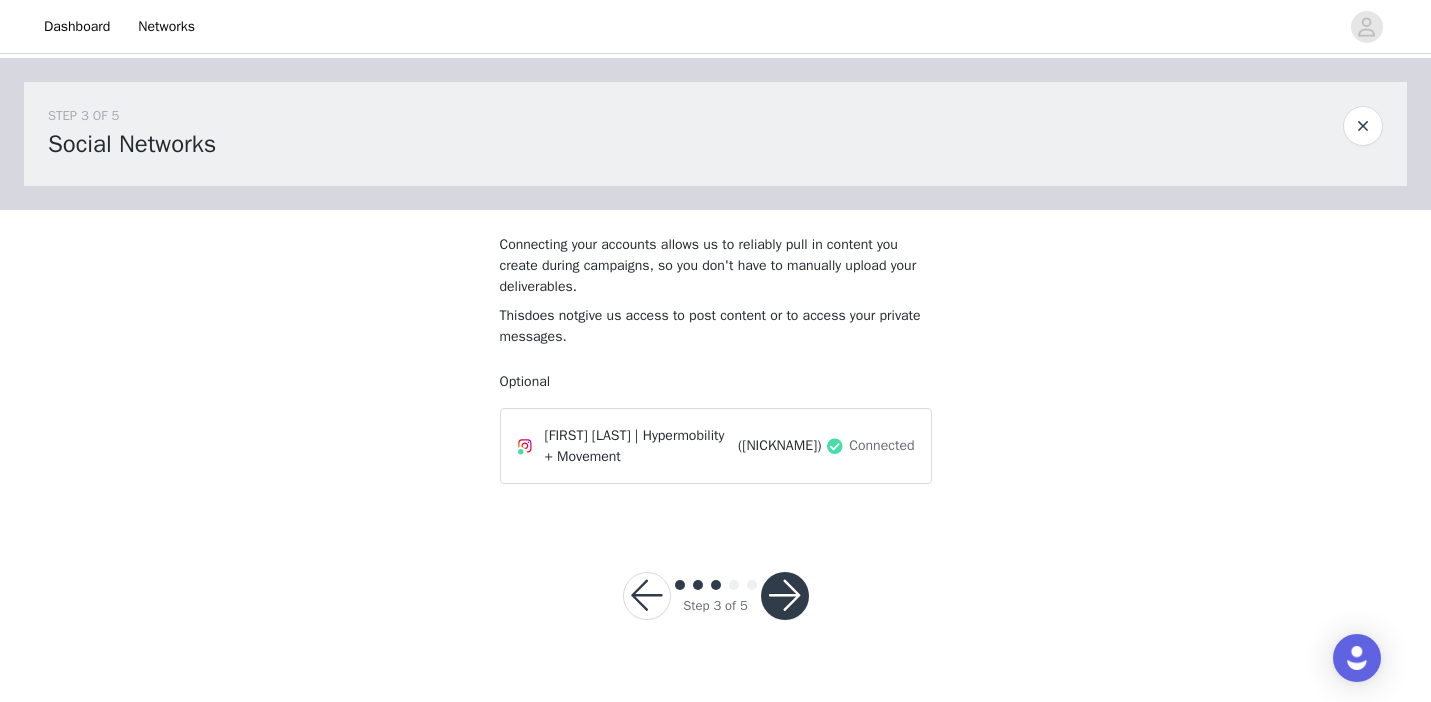 scroll, scrollTop: 0, scrollLeft: 0, axis: both 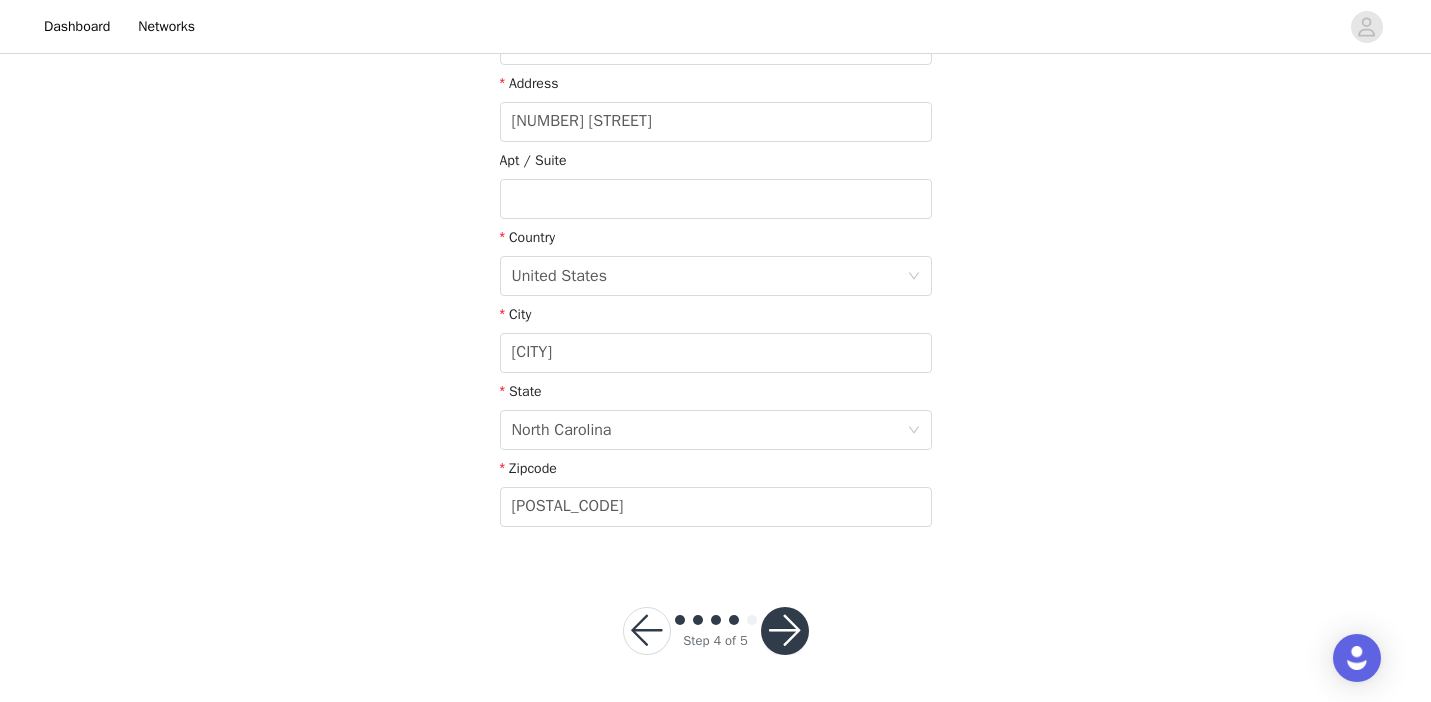 click at bounding box center (785, 631) 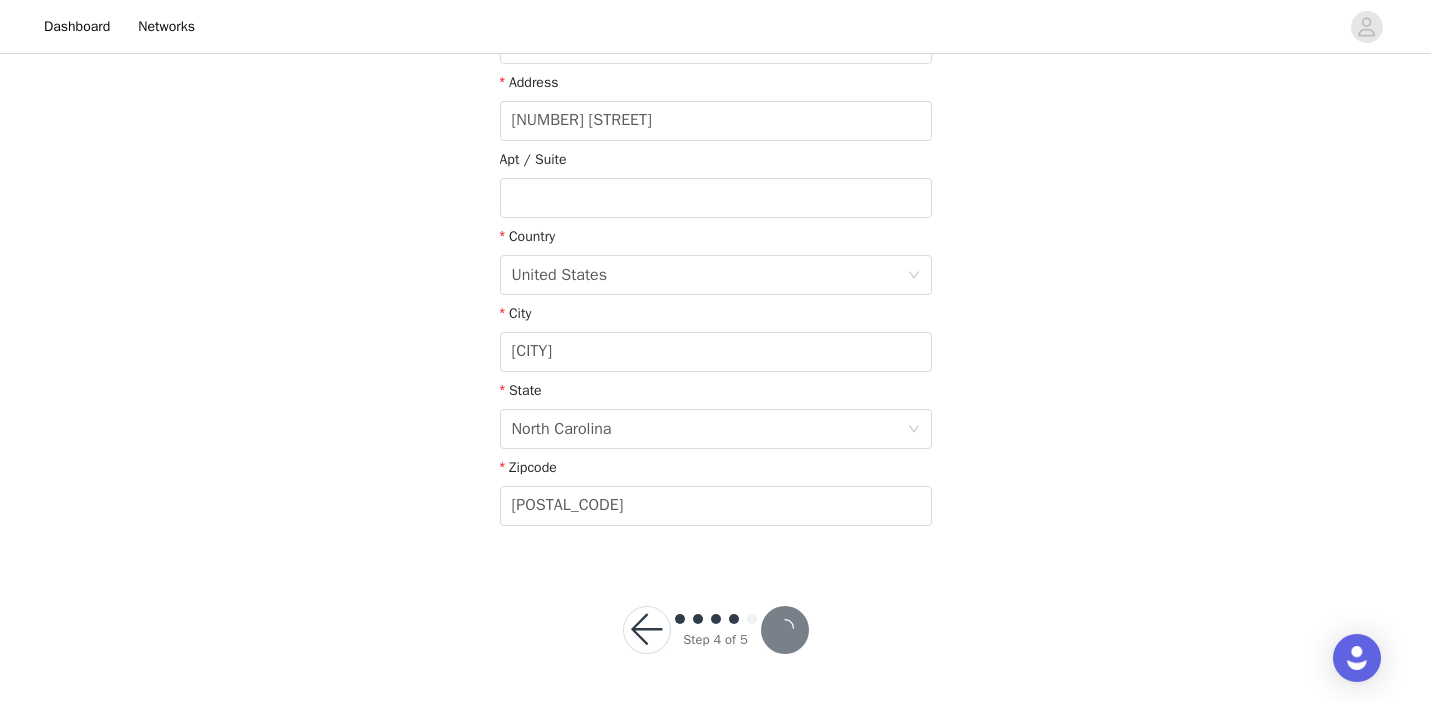 scroll, scrollTop: 458, scrollLeft: 0, axis: vertical 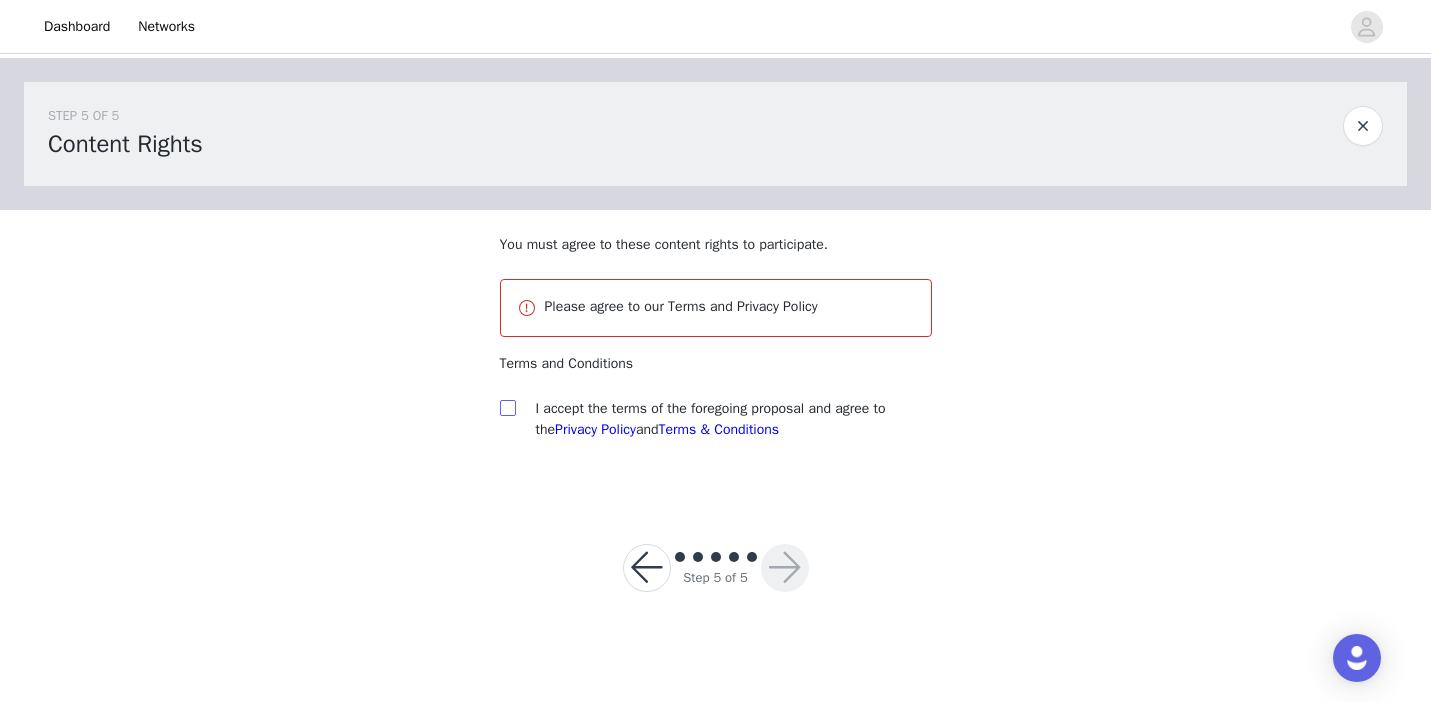 click at bounding box center [507, 407] 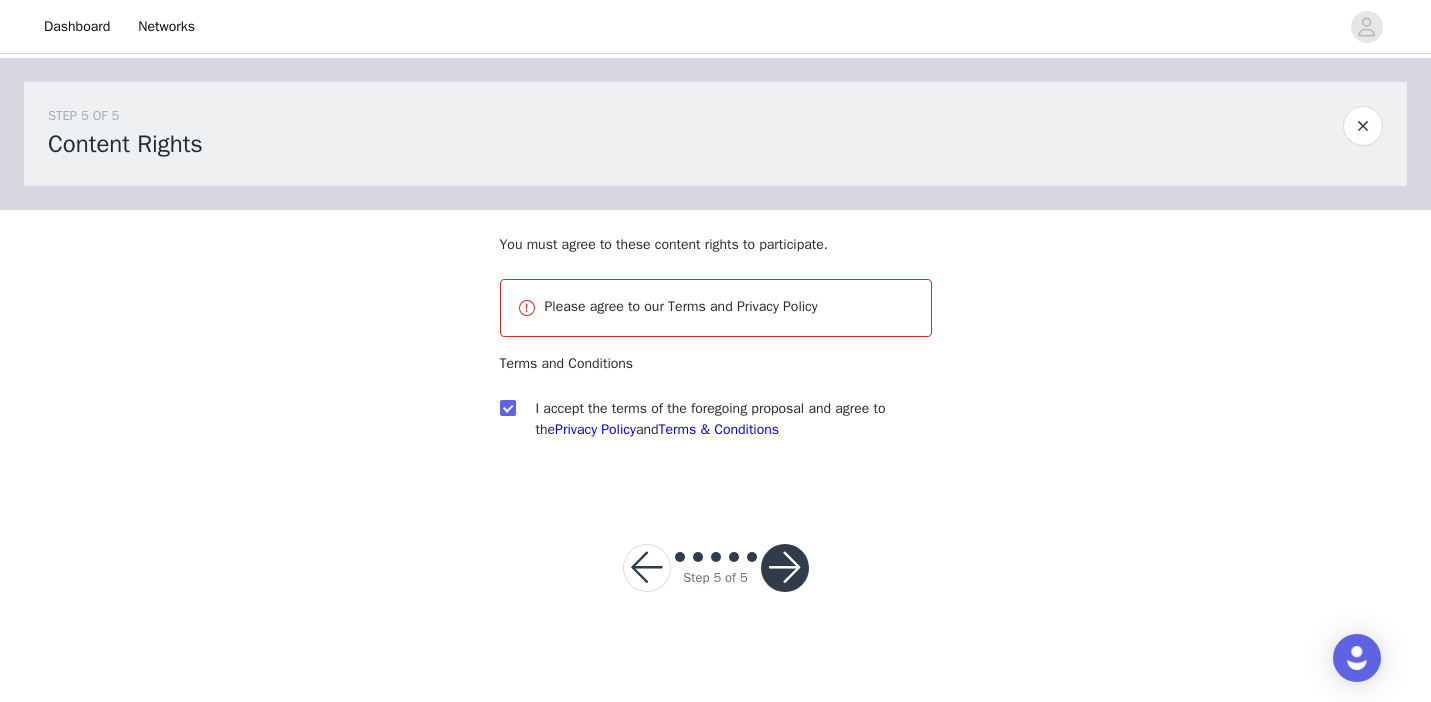 checkbox on "true" 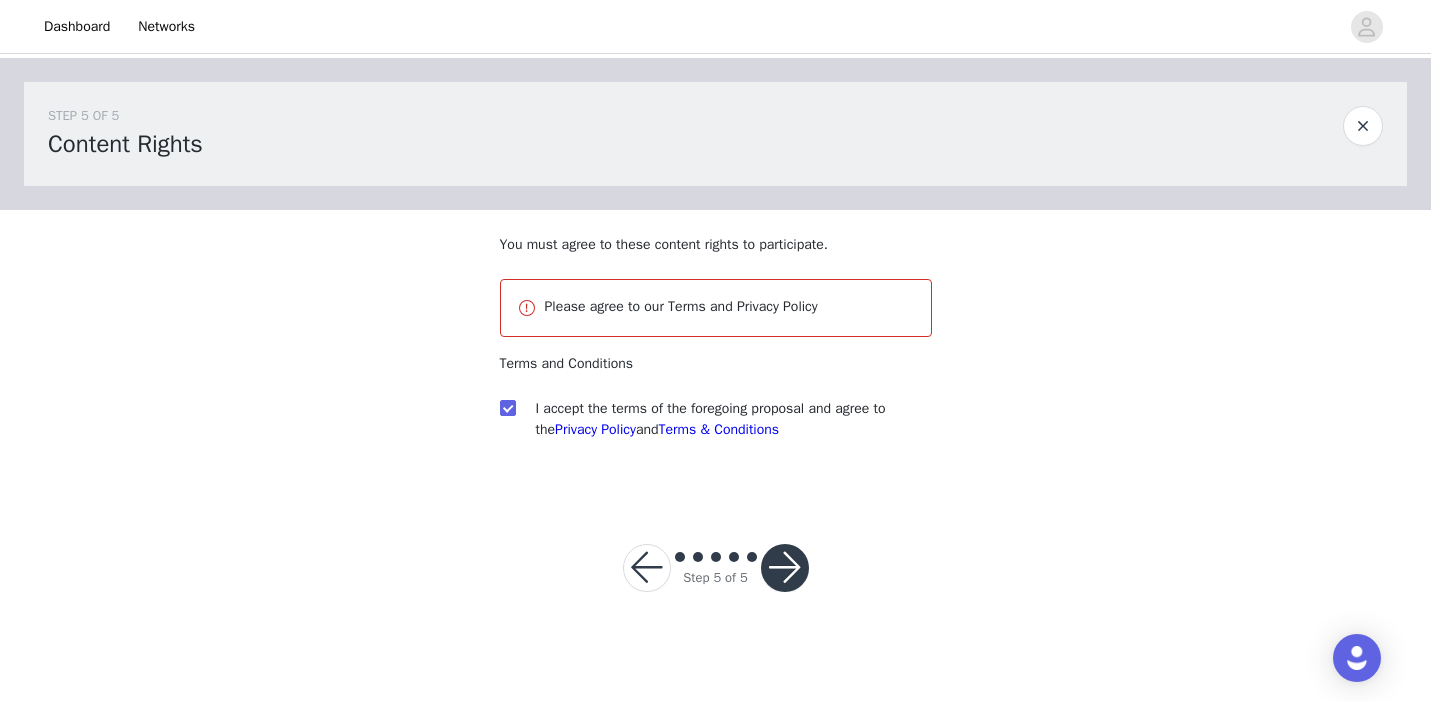 click at bounding box center [785, 568] 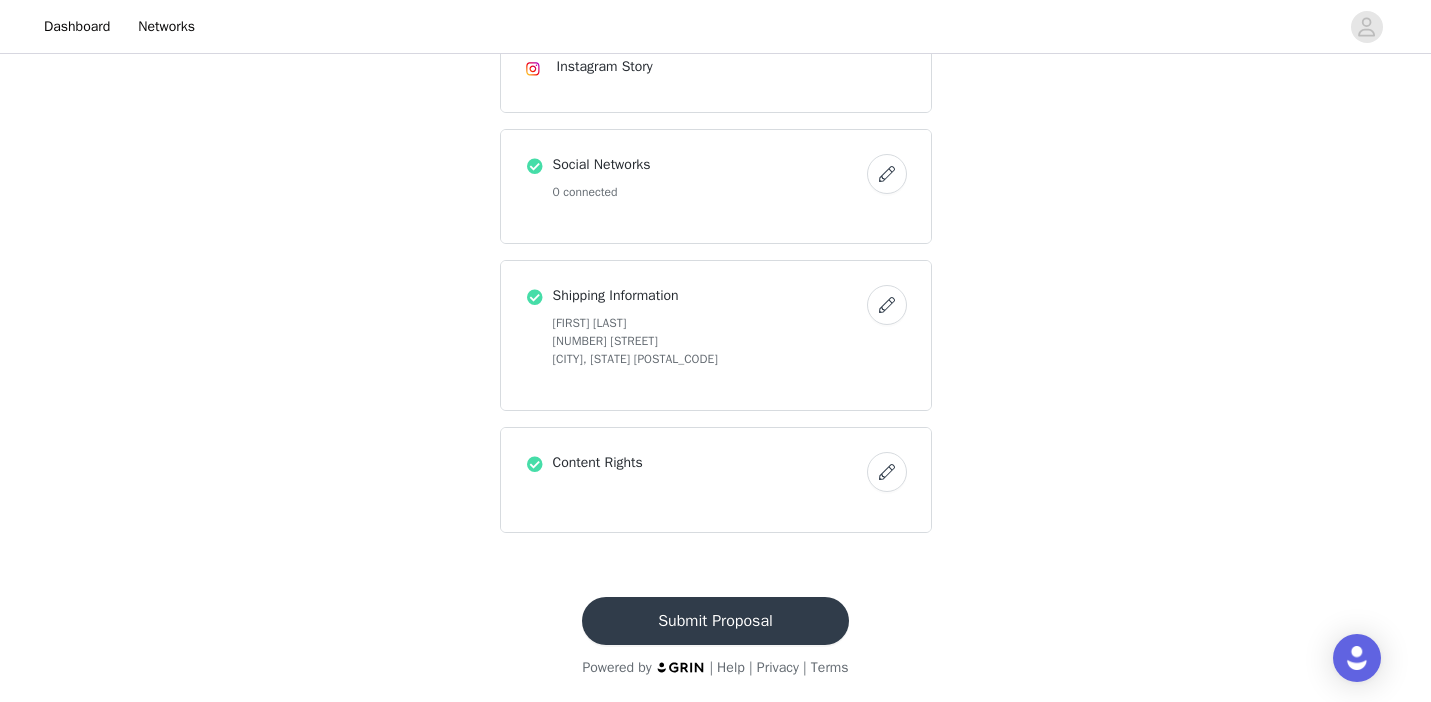 scroll, scrollTop: 656, scrollLeft: 0, axis: vertical 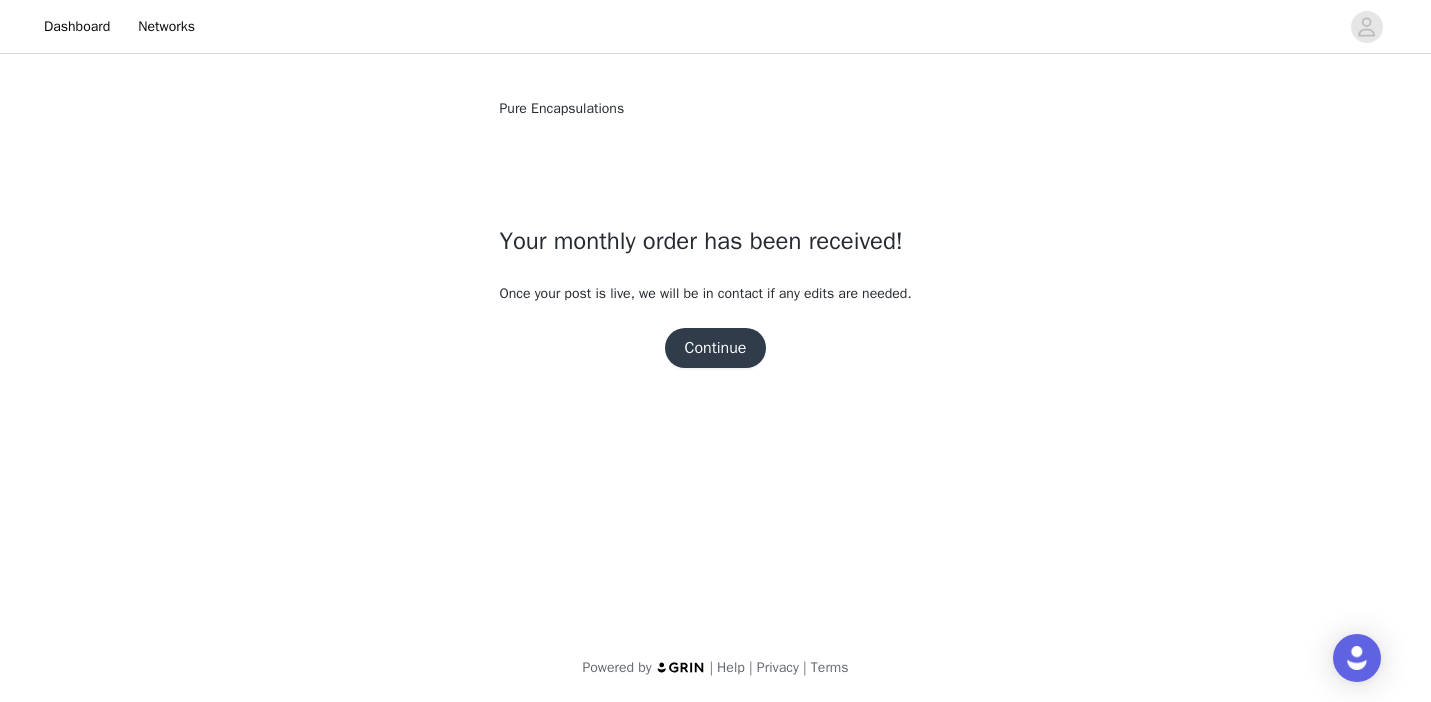 click on "Pure Encapsulations       Your monthly order has been received!   Once your post is live, we will be in contact if any edits are needed.   Continue   Powered by       |    Help    |    Privacy    |    Terms" at bounding box center (715, 245) 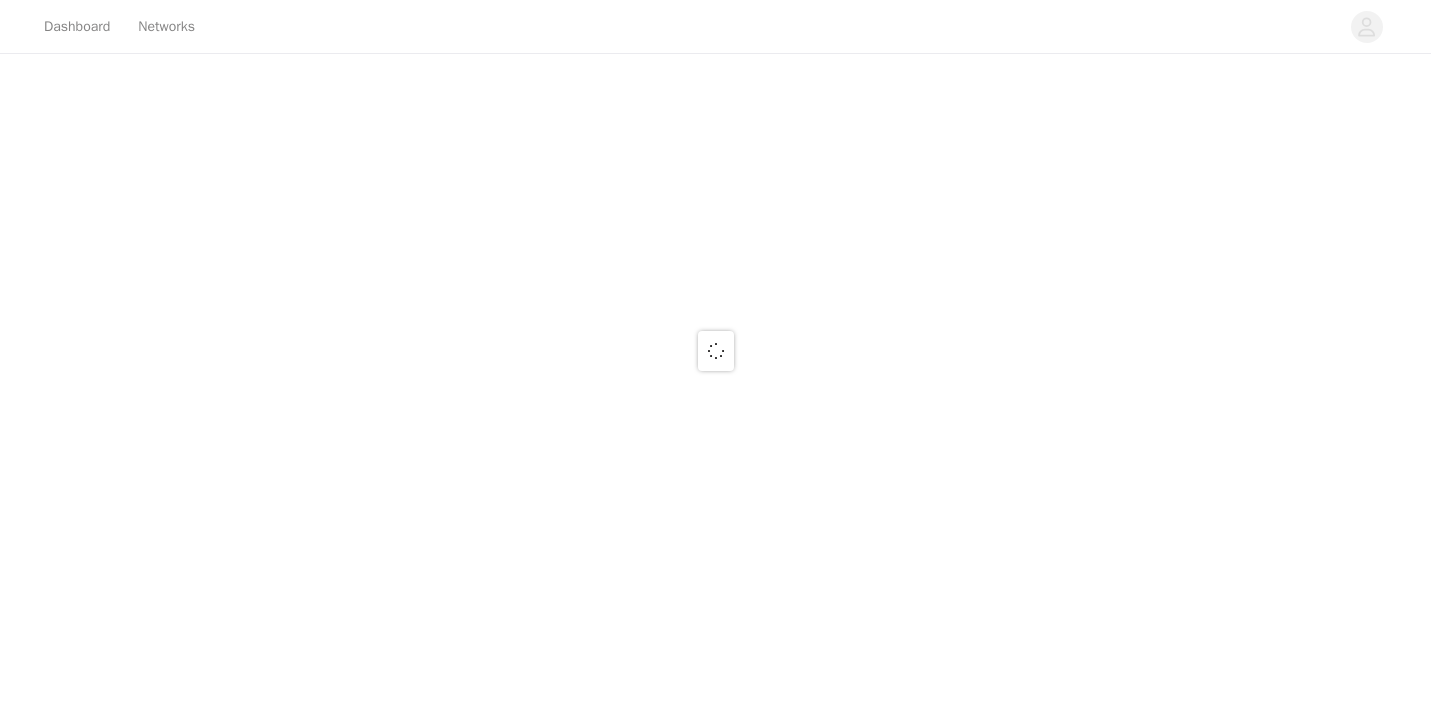 scroll, scrollTop: 0, scrollLeft: 0, axis: both 